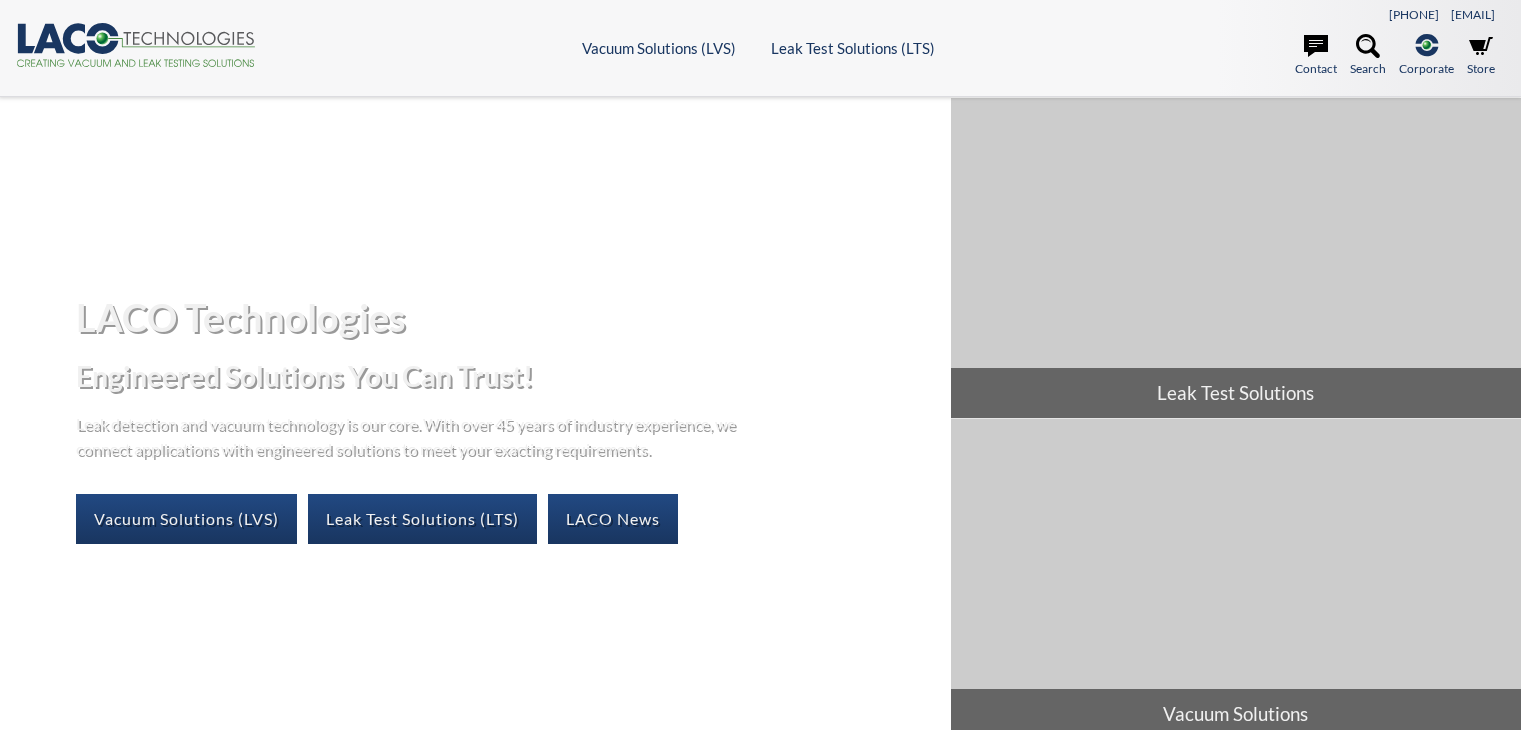 scroll, scrollTop: 0, scrollLeft: 0, axis: both 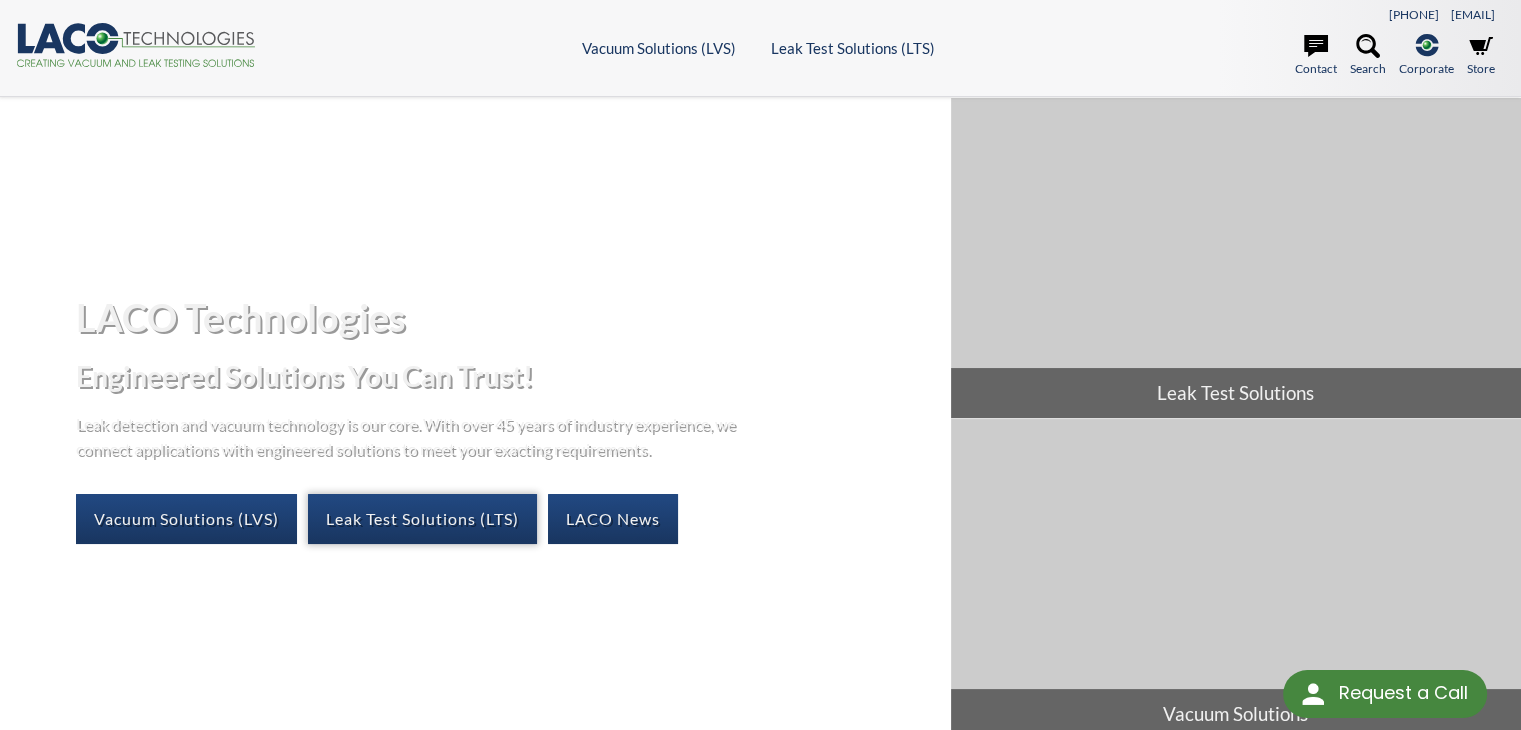 click on "Leak Test Solutions (LTS)" at bounding box center (422, 519) 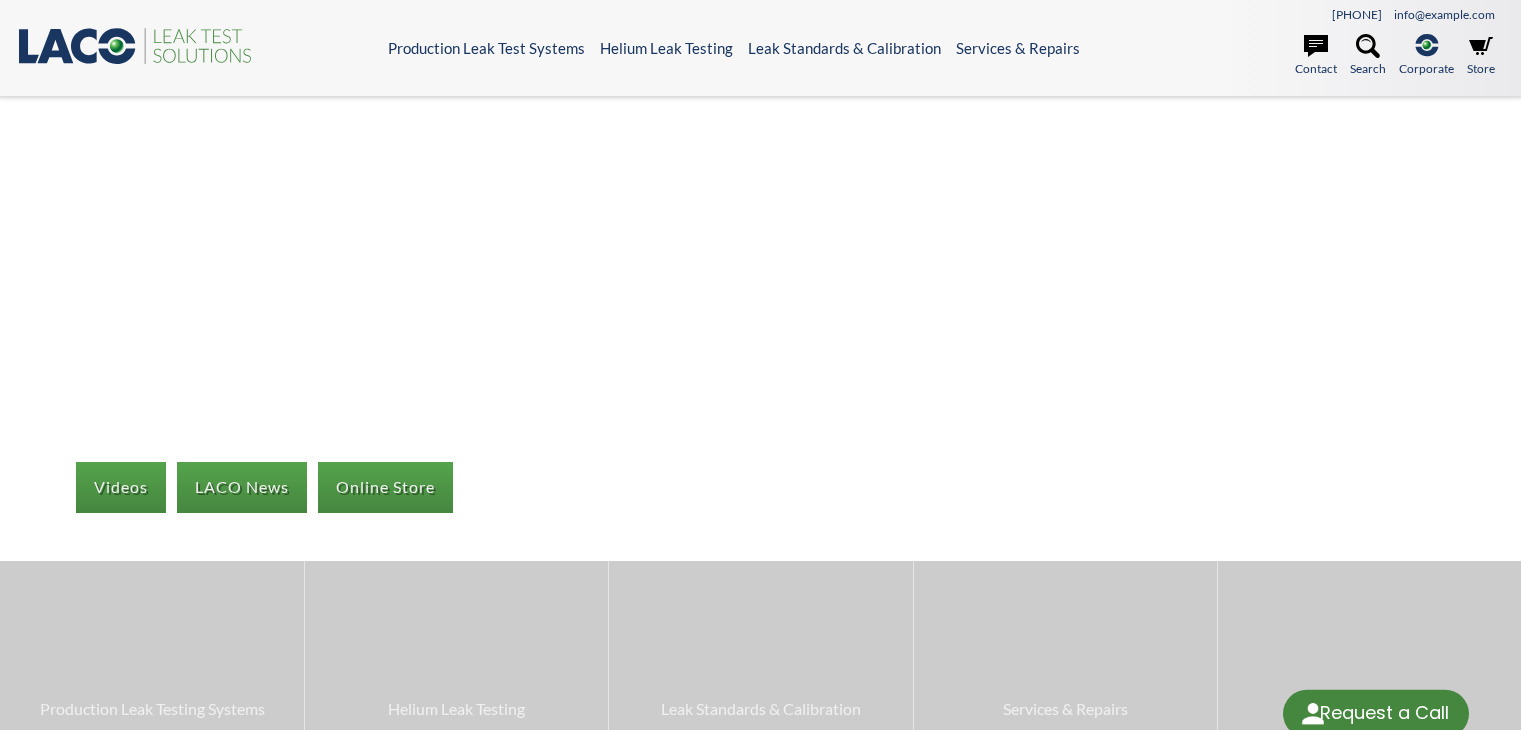 scroll, scrollTop: 0, scrollLeft: 0, axis: both 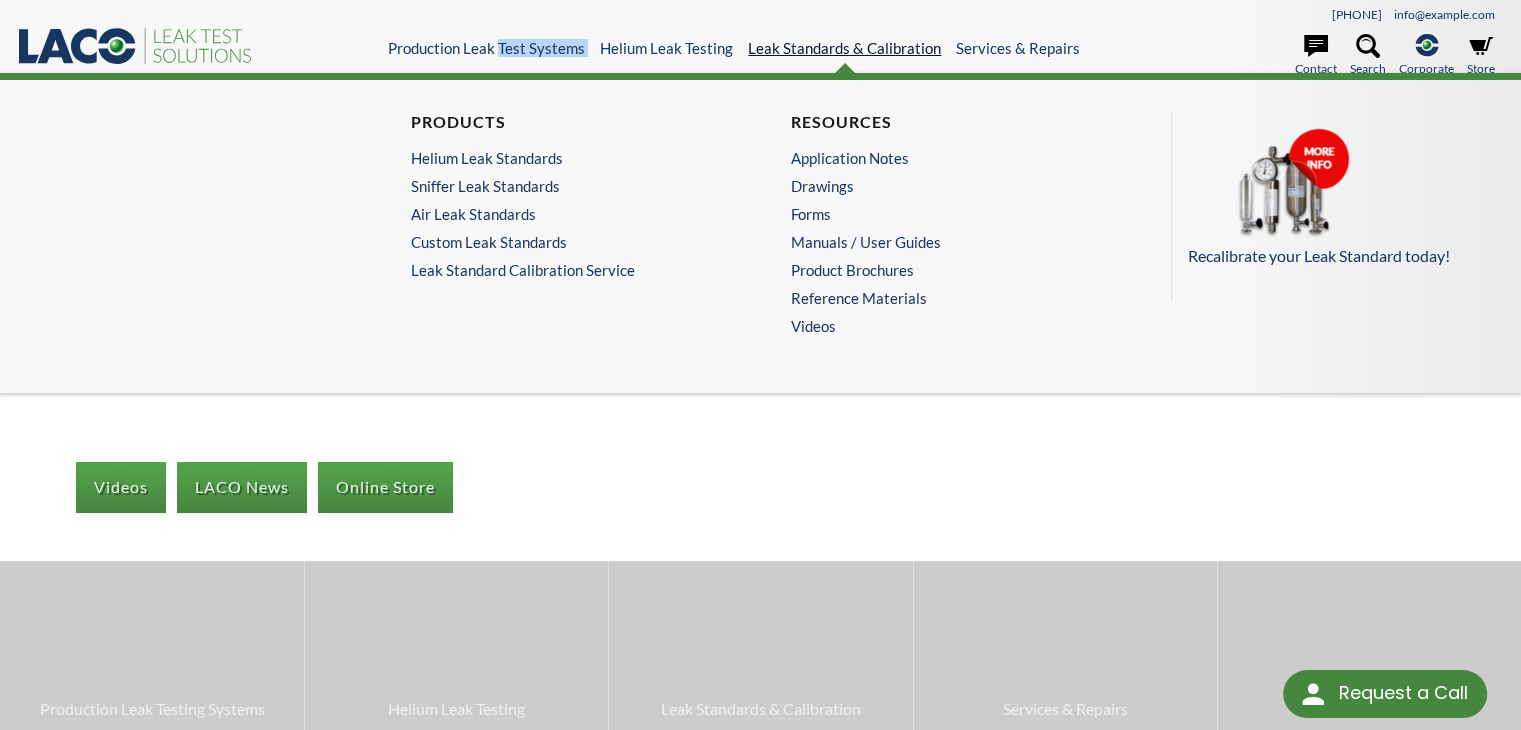 click on "Leak Standards & Calibration" at bounding box center (844, 48) 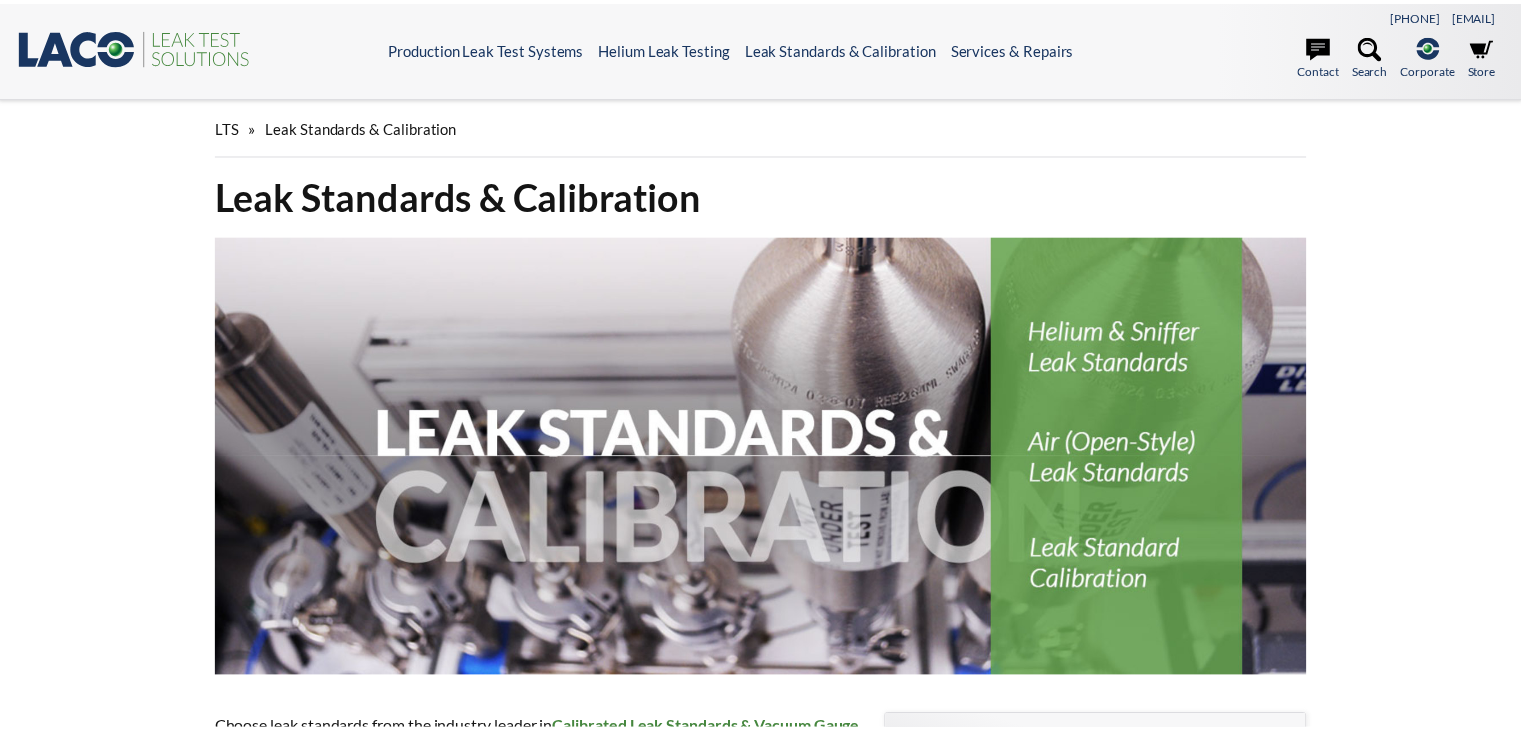 scroll, scrollTop: 0, scrollLeft: 0, axis: both 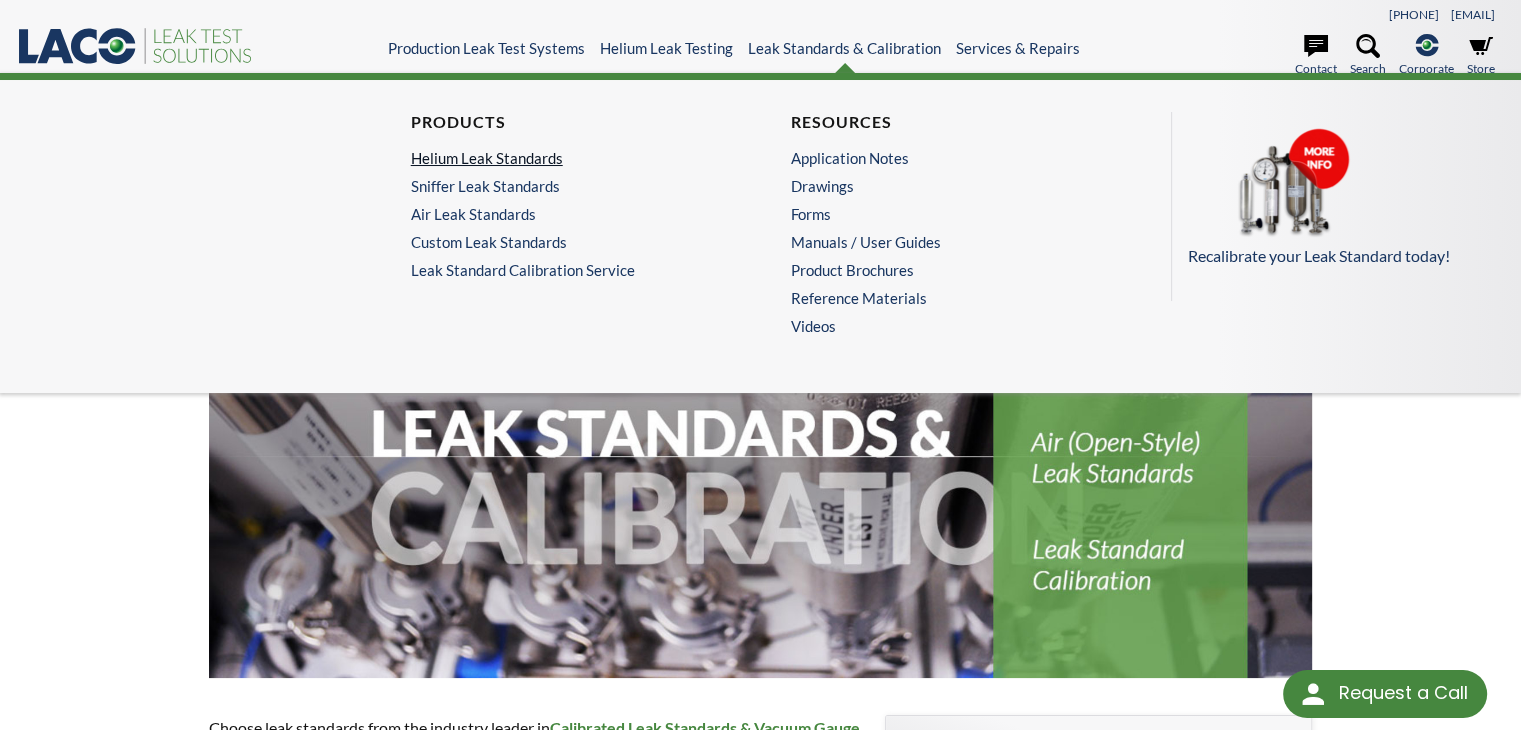 click on "Helium Leak Standards" at bounding box center [565, 158] 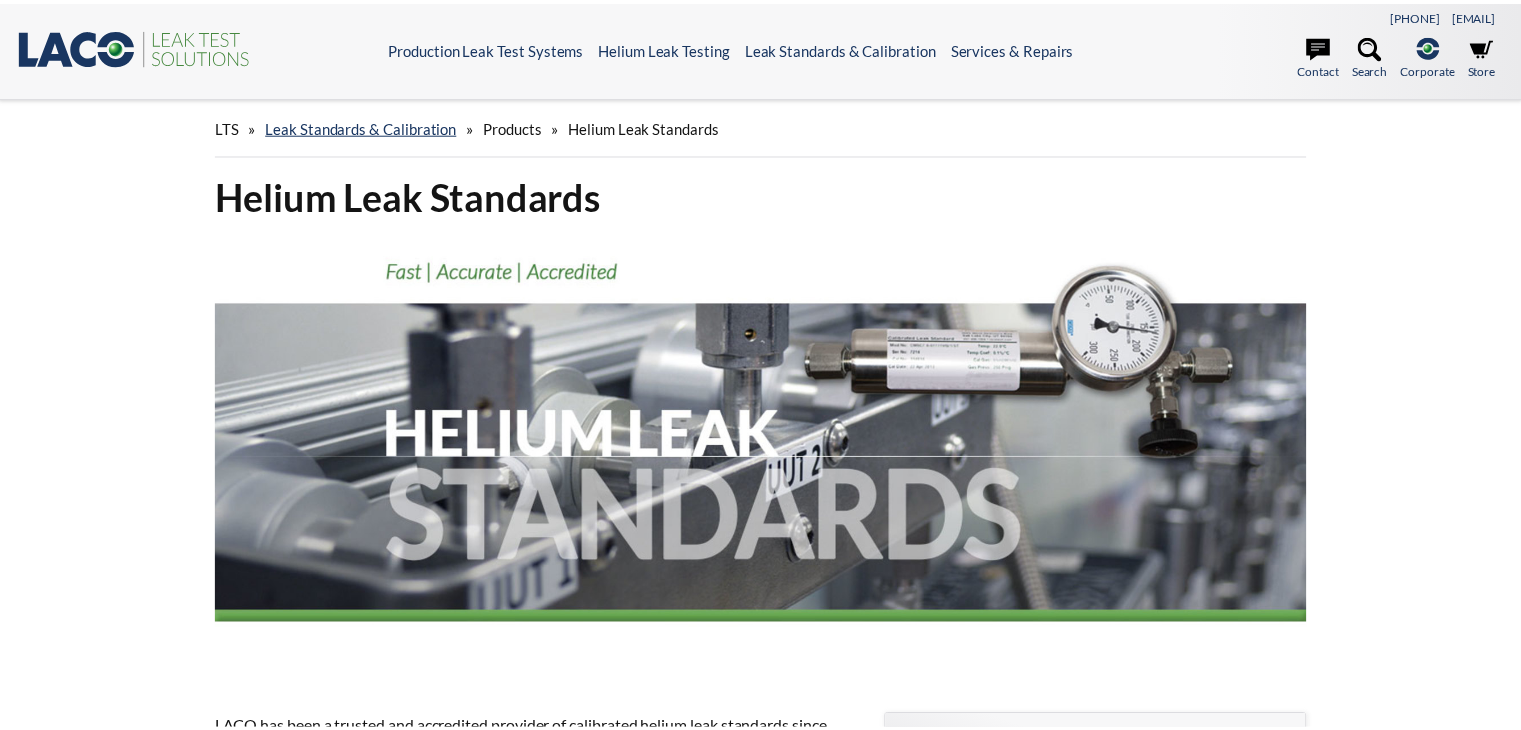 scroll, scrollTop: 0, scrollLeft: 0, axis: both 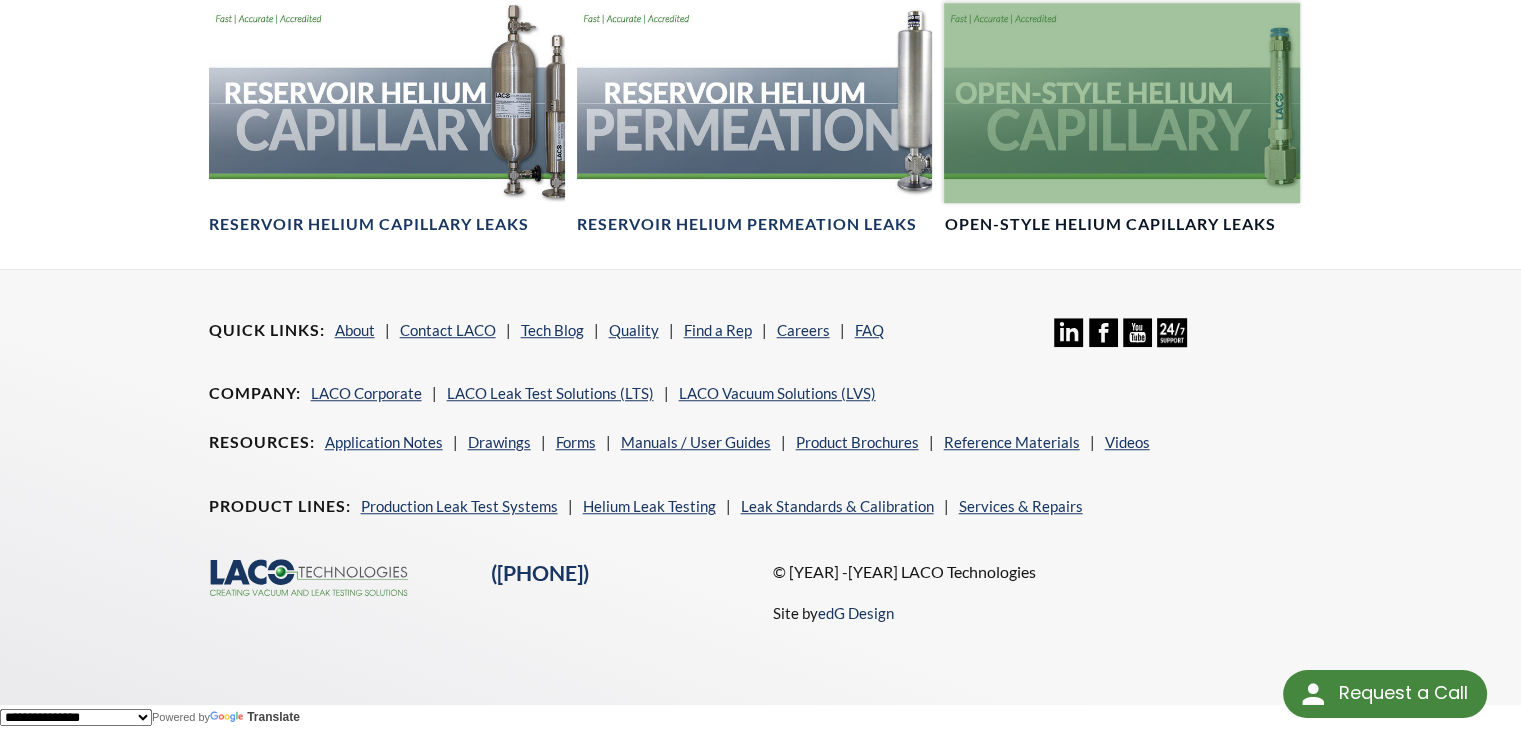 click at bounding box center (1122, 103) 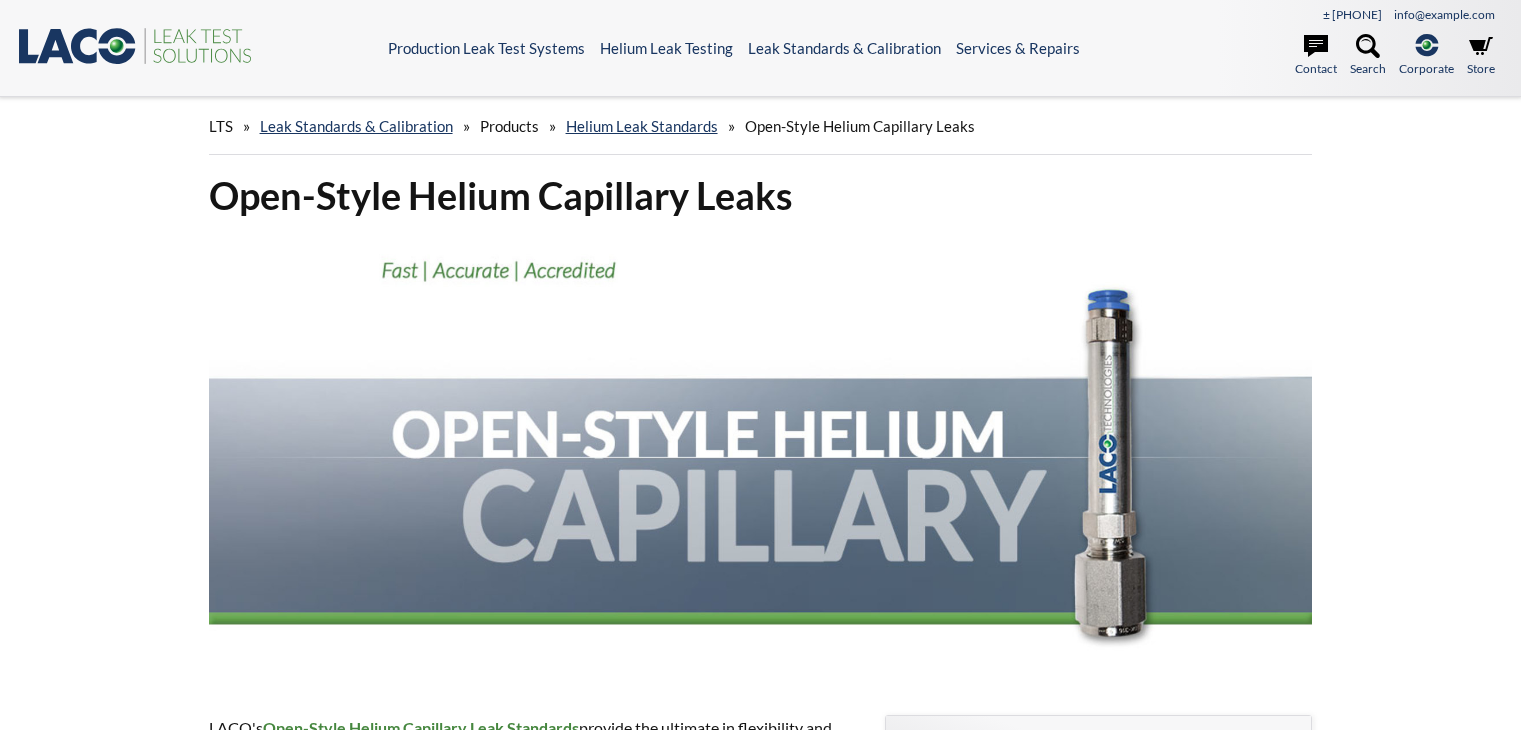 scroll, scrollTop: 656, scrollLeft: 0, axis: vertical 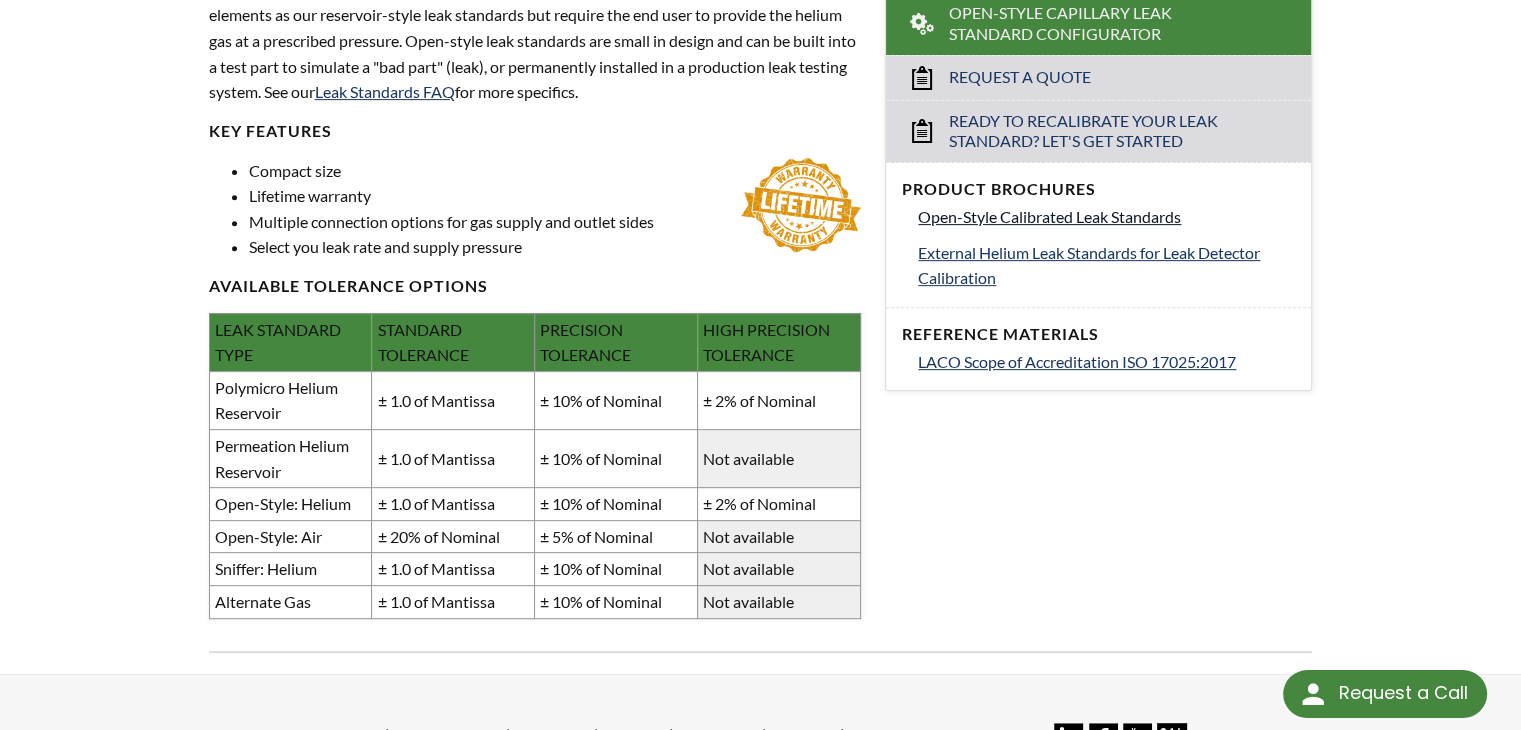 click on "Open-Style Calibrated Leak Standards" at bounding box center [1049, 216] 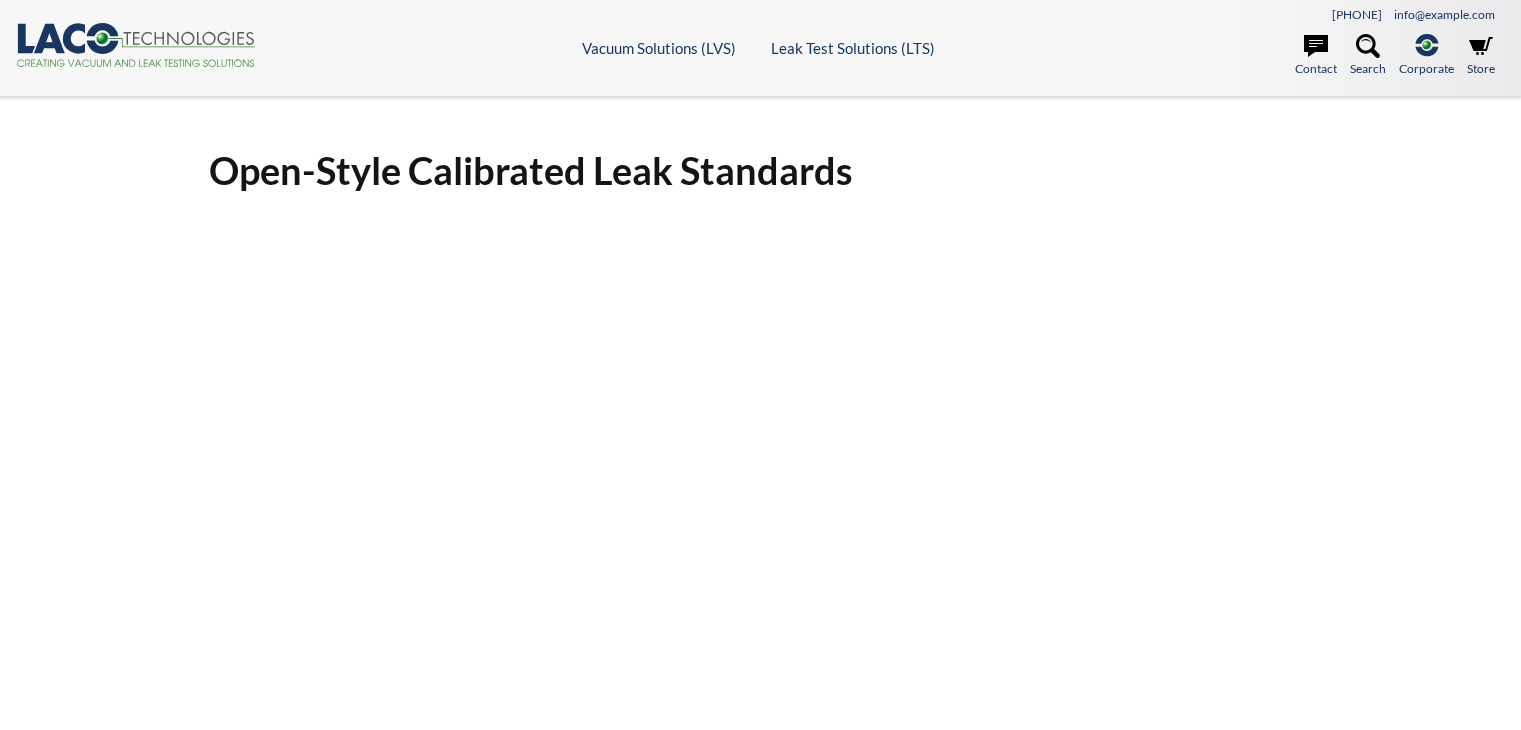 scroll, scrollTop: 0, scrollLeft: 0, axis: both 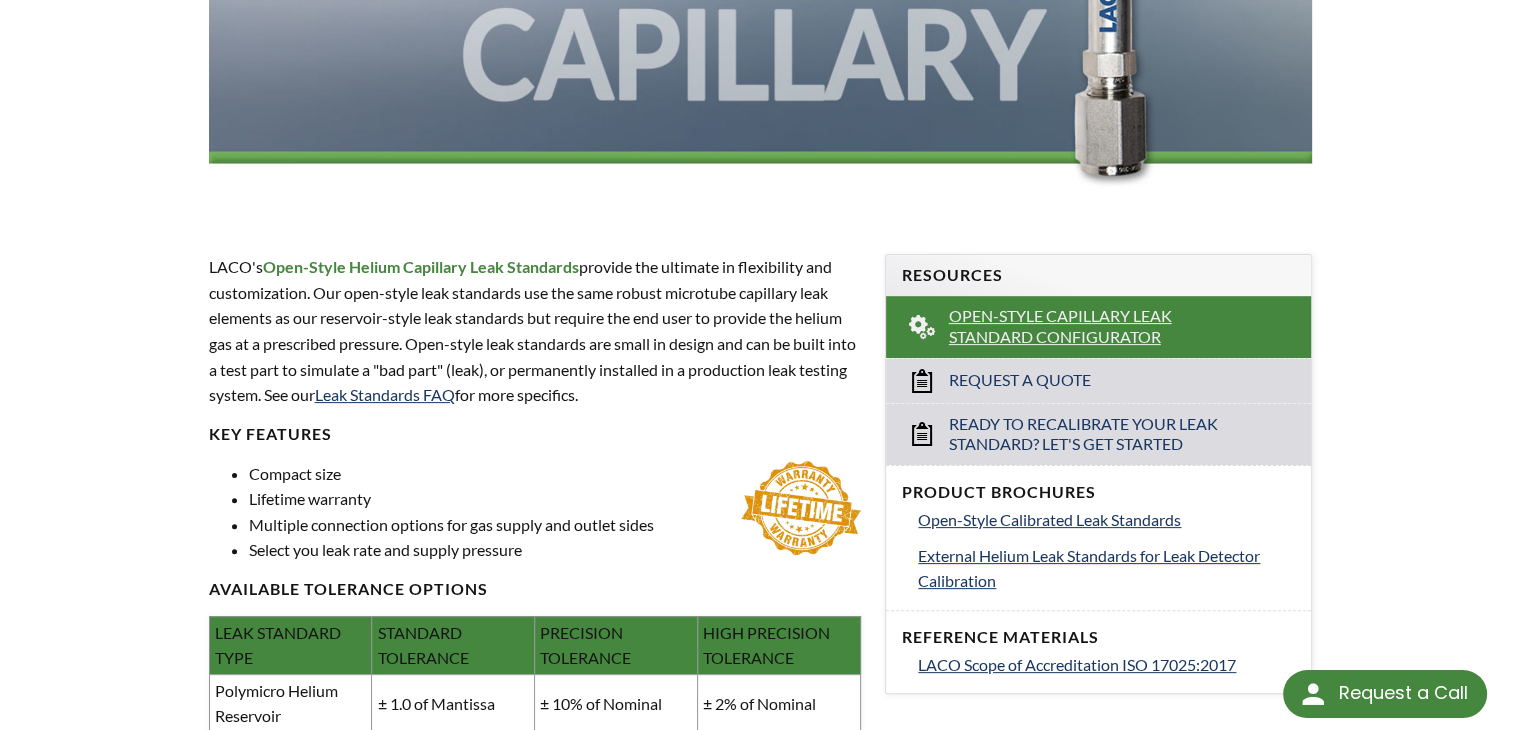 click on "Open-Style Capillary Leak Standard Configurator" at bounding box center (1100, 327) 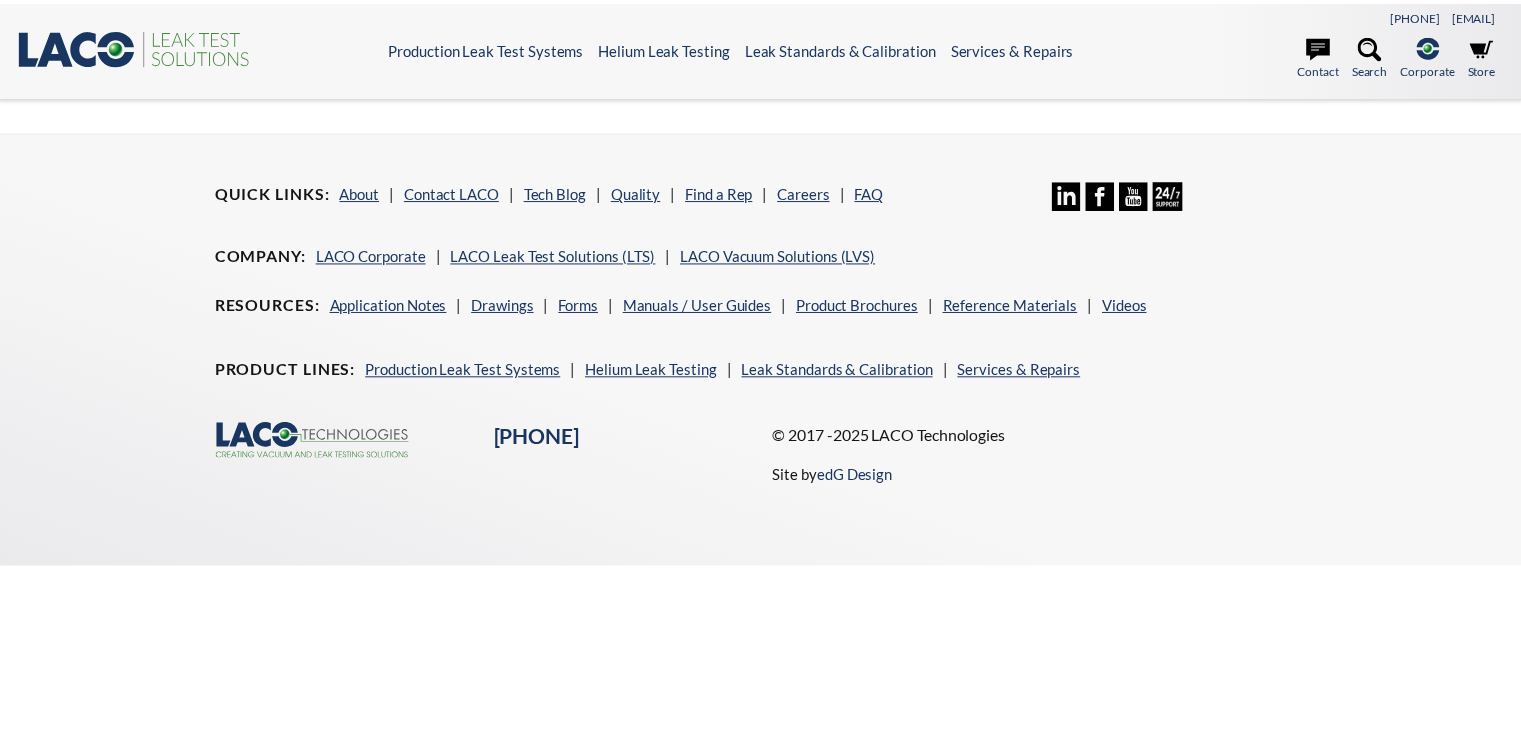 scroll, scrollTop: 0, scrollLeft: 0, axis: both 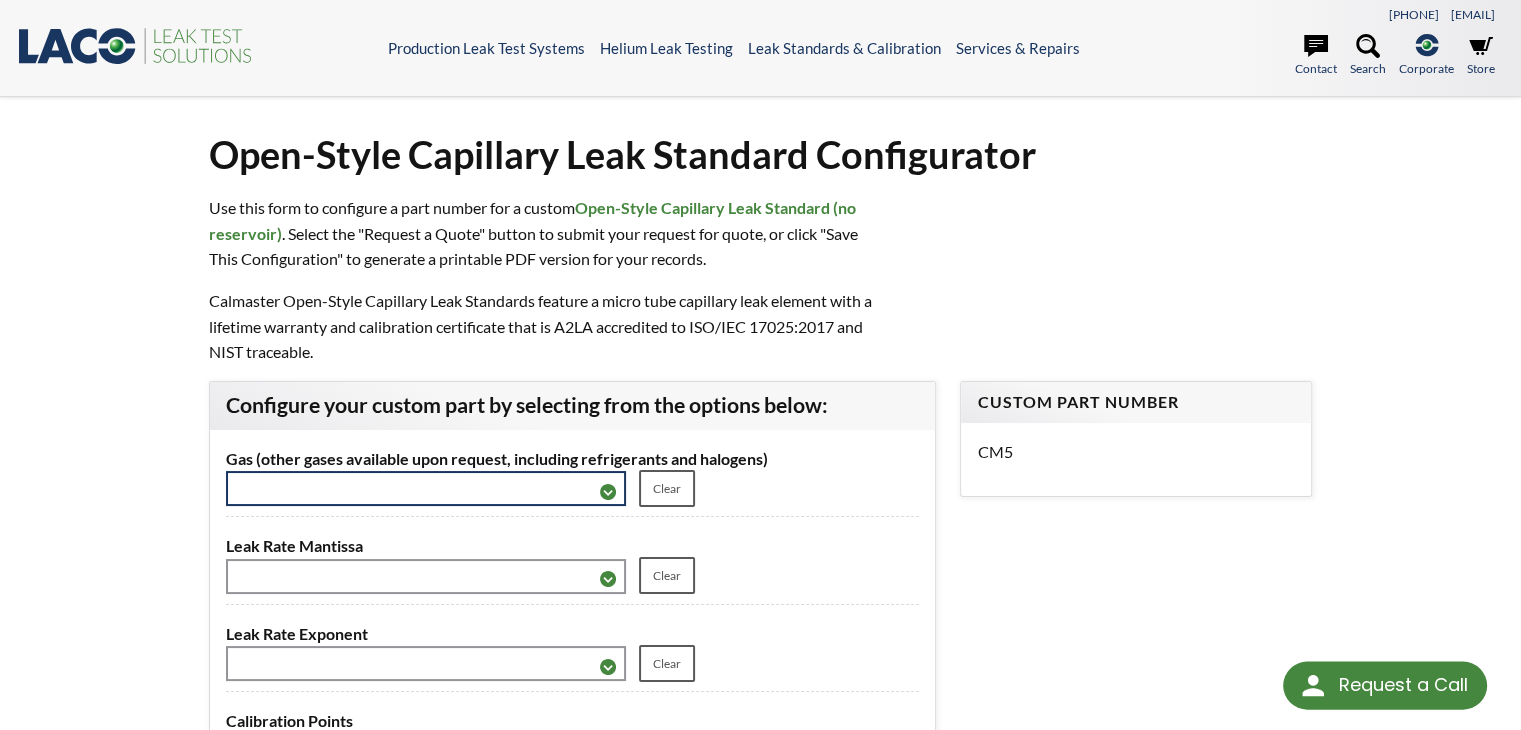 click on "**********" at bounding box center [426, 488] 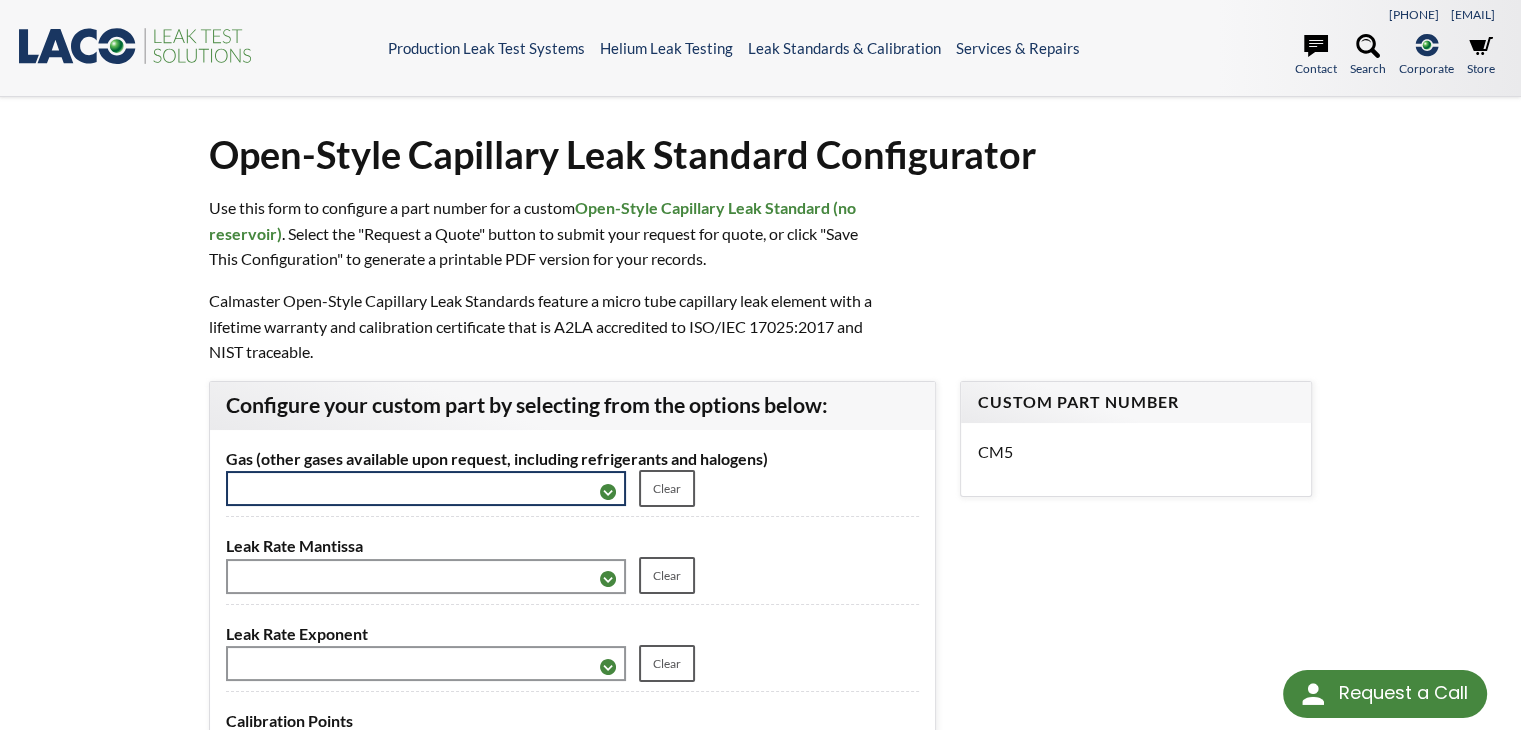select on "**********" 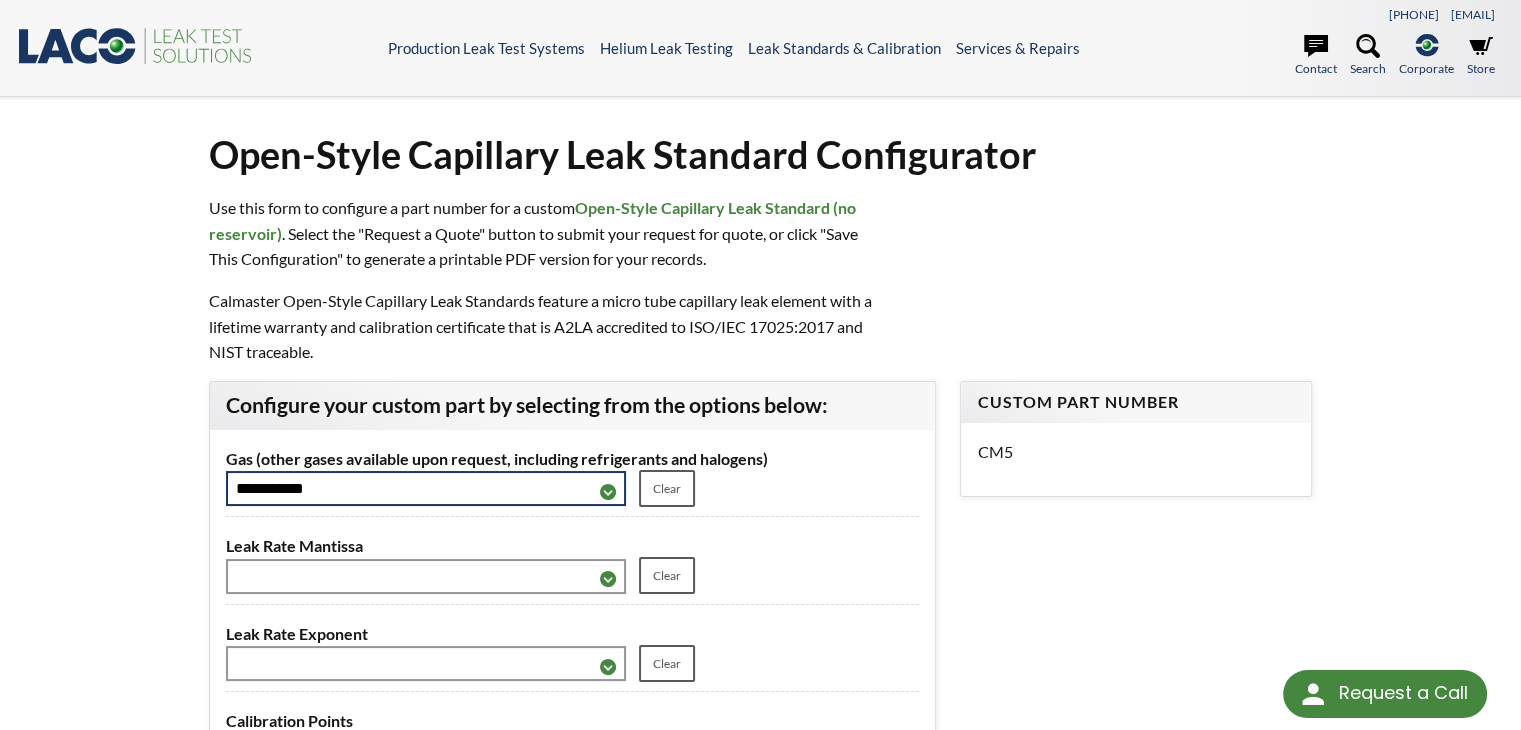 click on "**********" at bounding box center (426, 488) 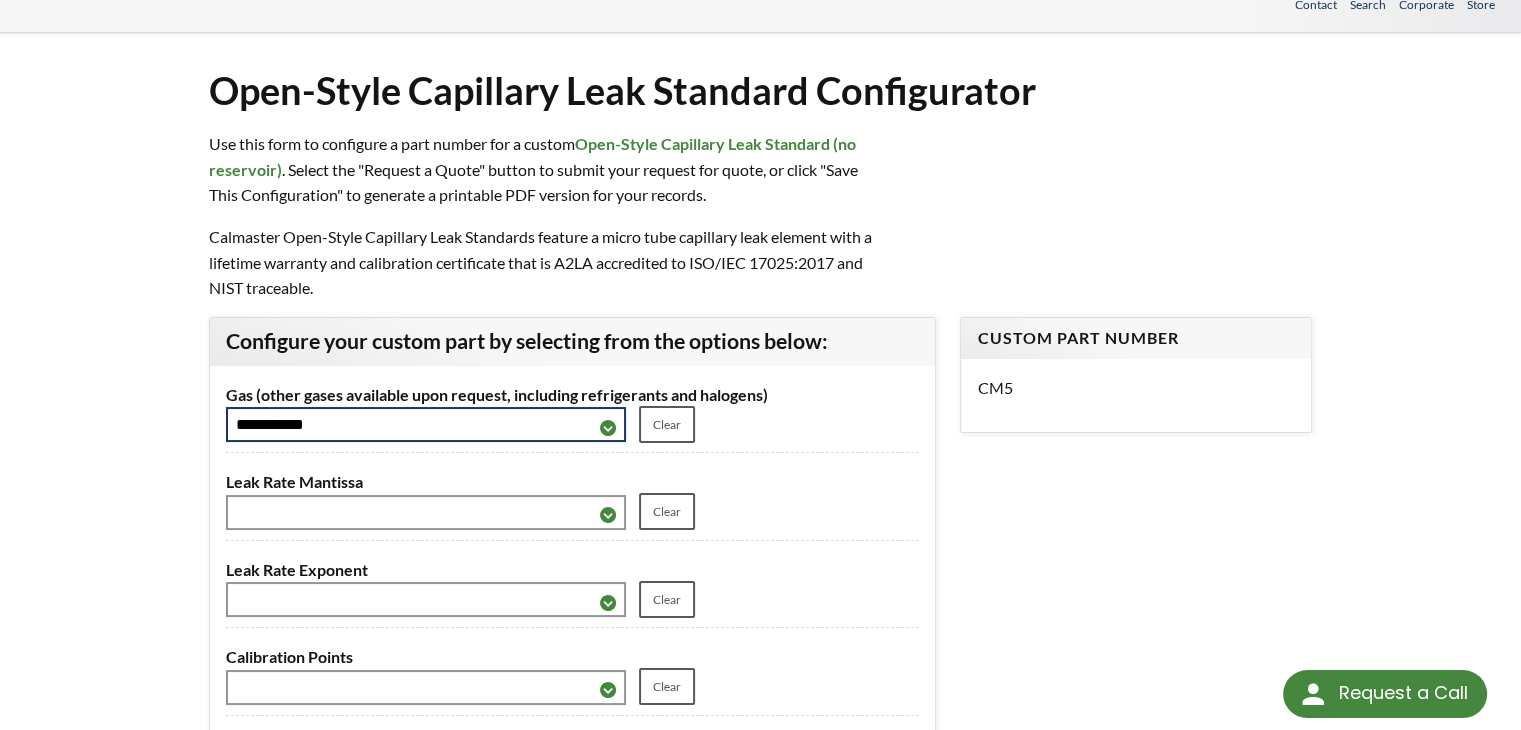 scroll, scrollTop: 100, scrollLeft: 0, axis: vertical 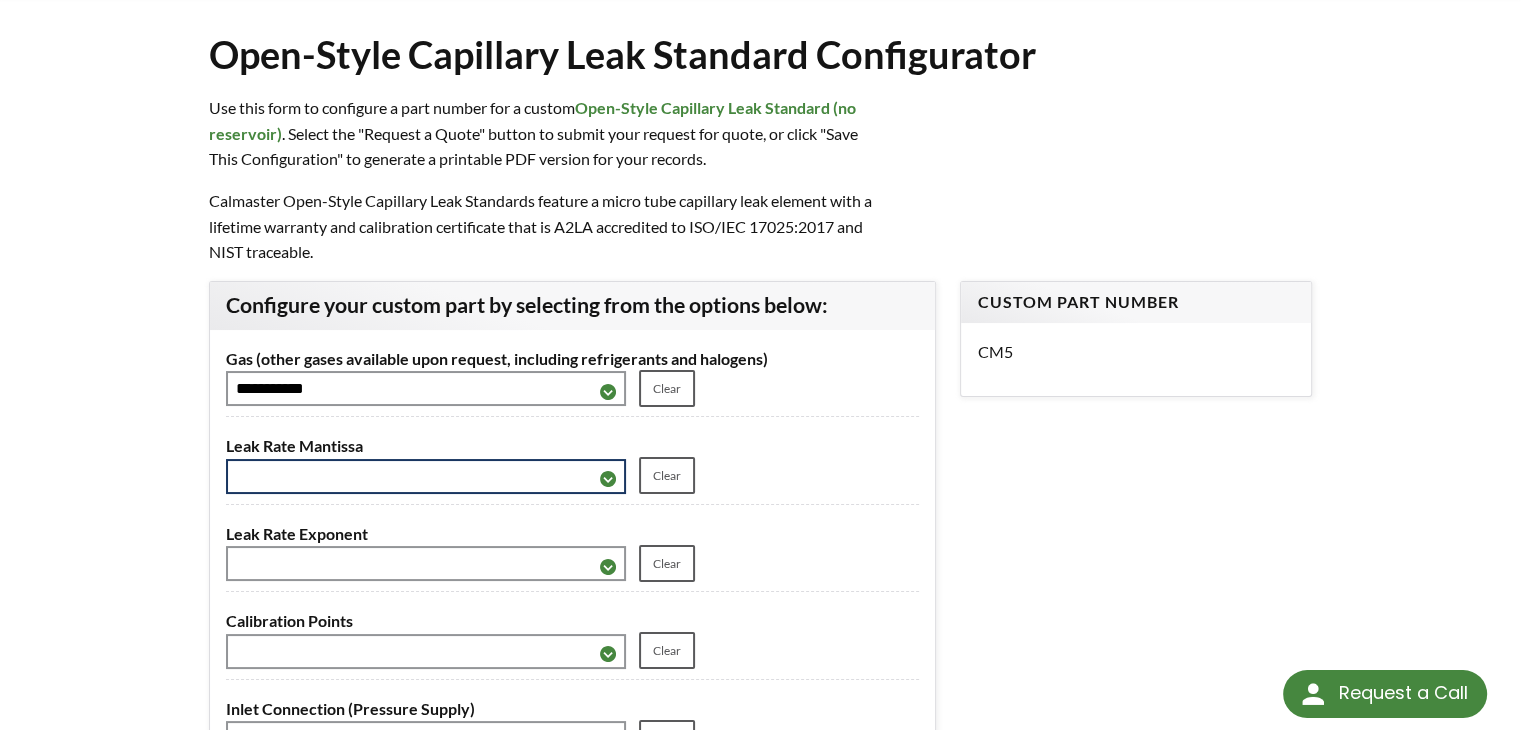 click on "**********" at bounding box center (426, 476) 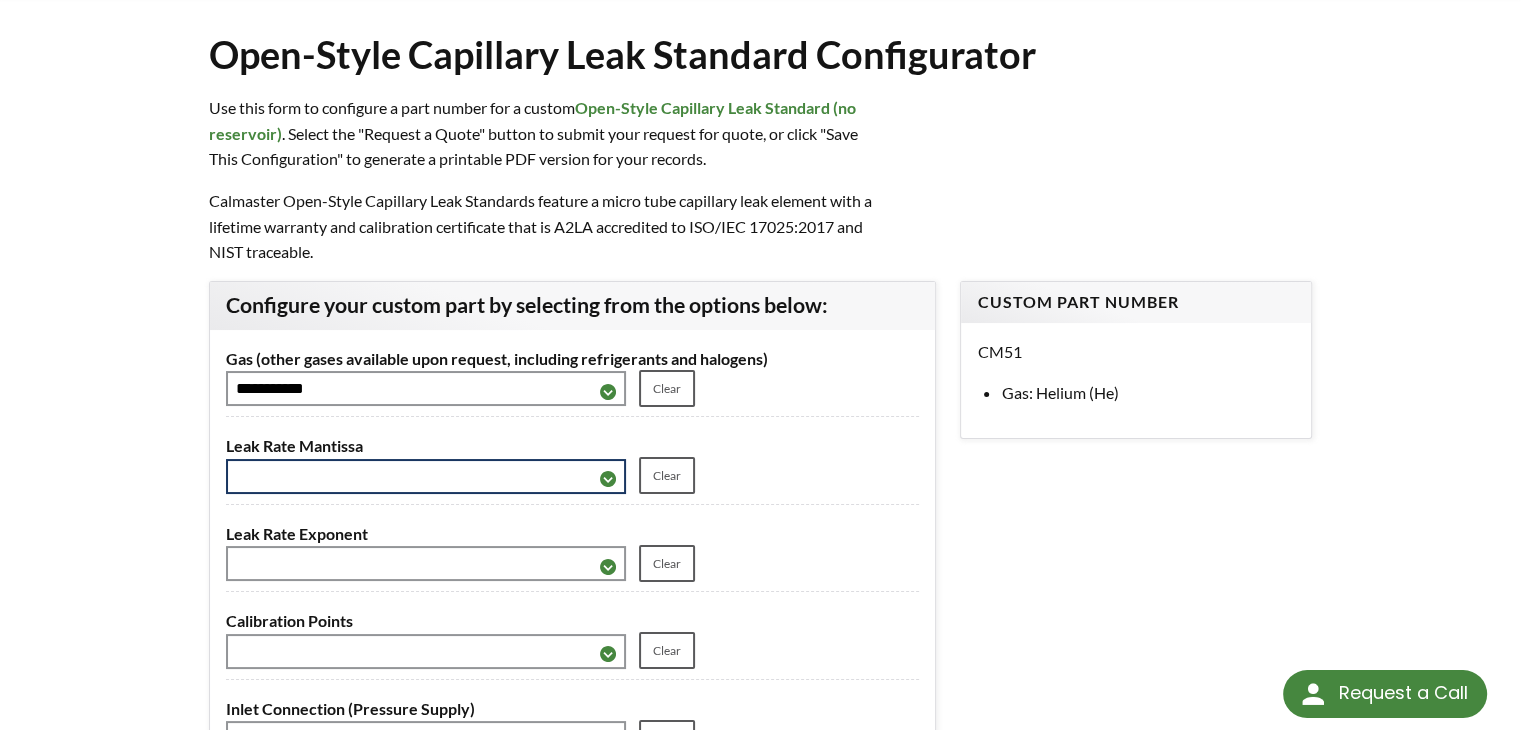 select on "**********" 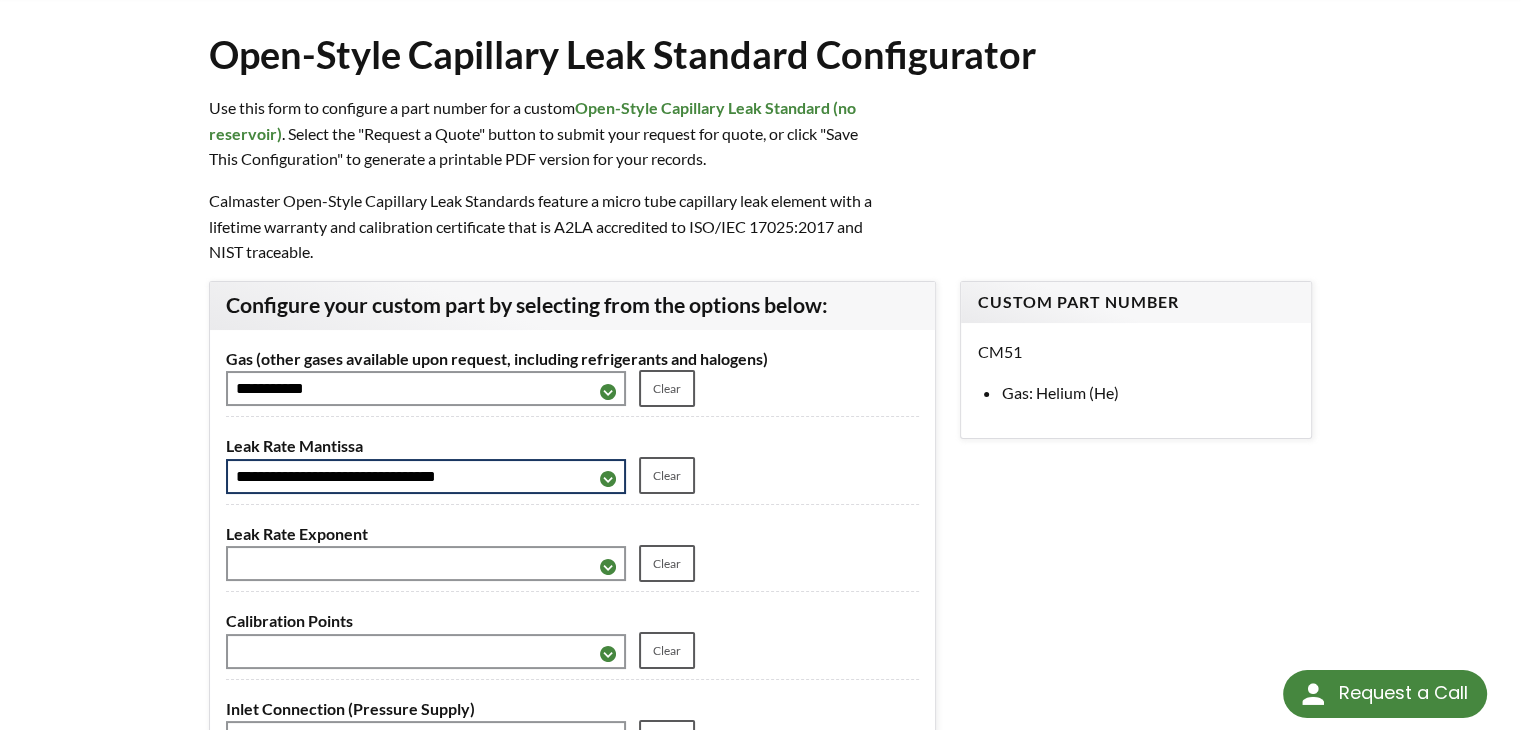 click on "**********" at bounding box center [426, 476] 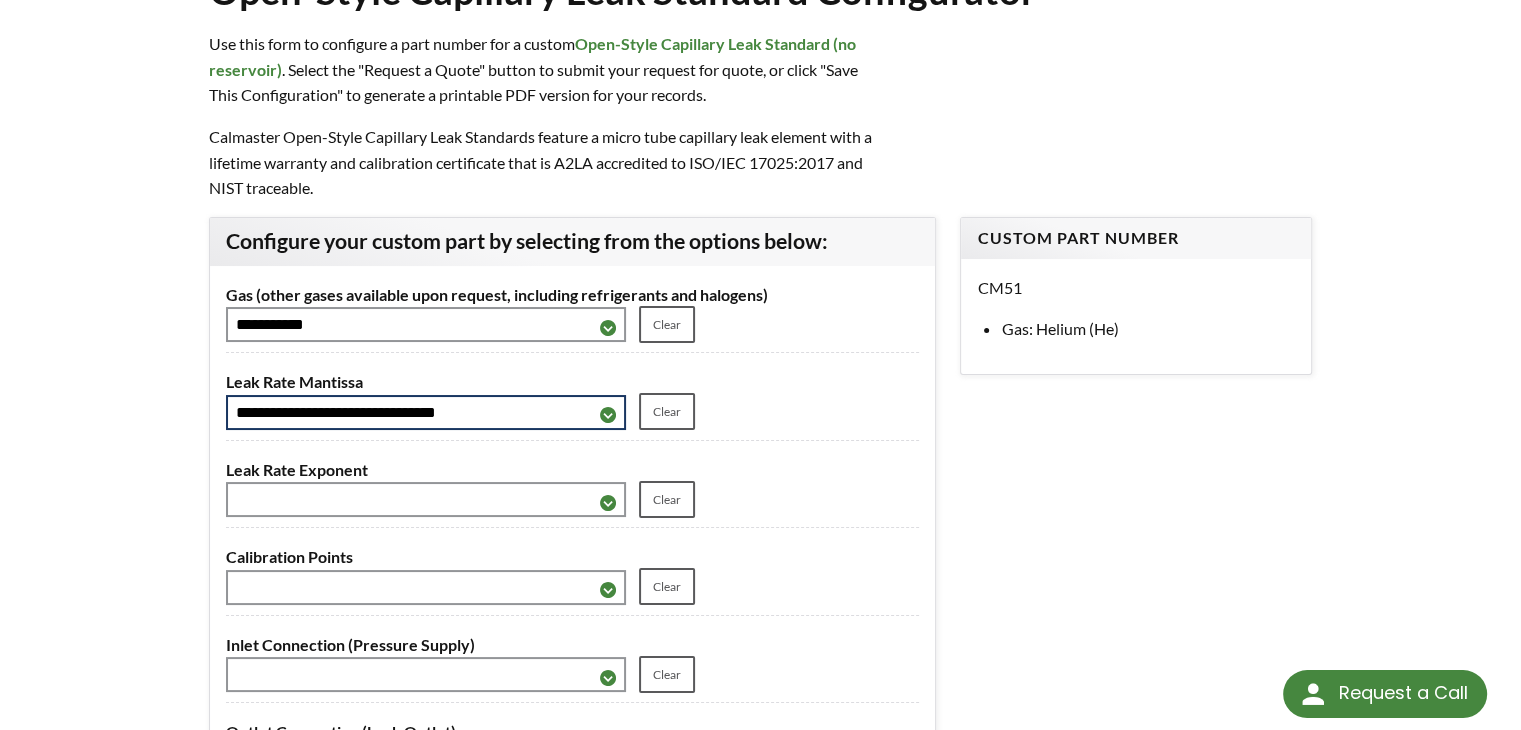 scroll, scrollTop: 200, scrollLeft: 0, axis: vertical 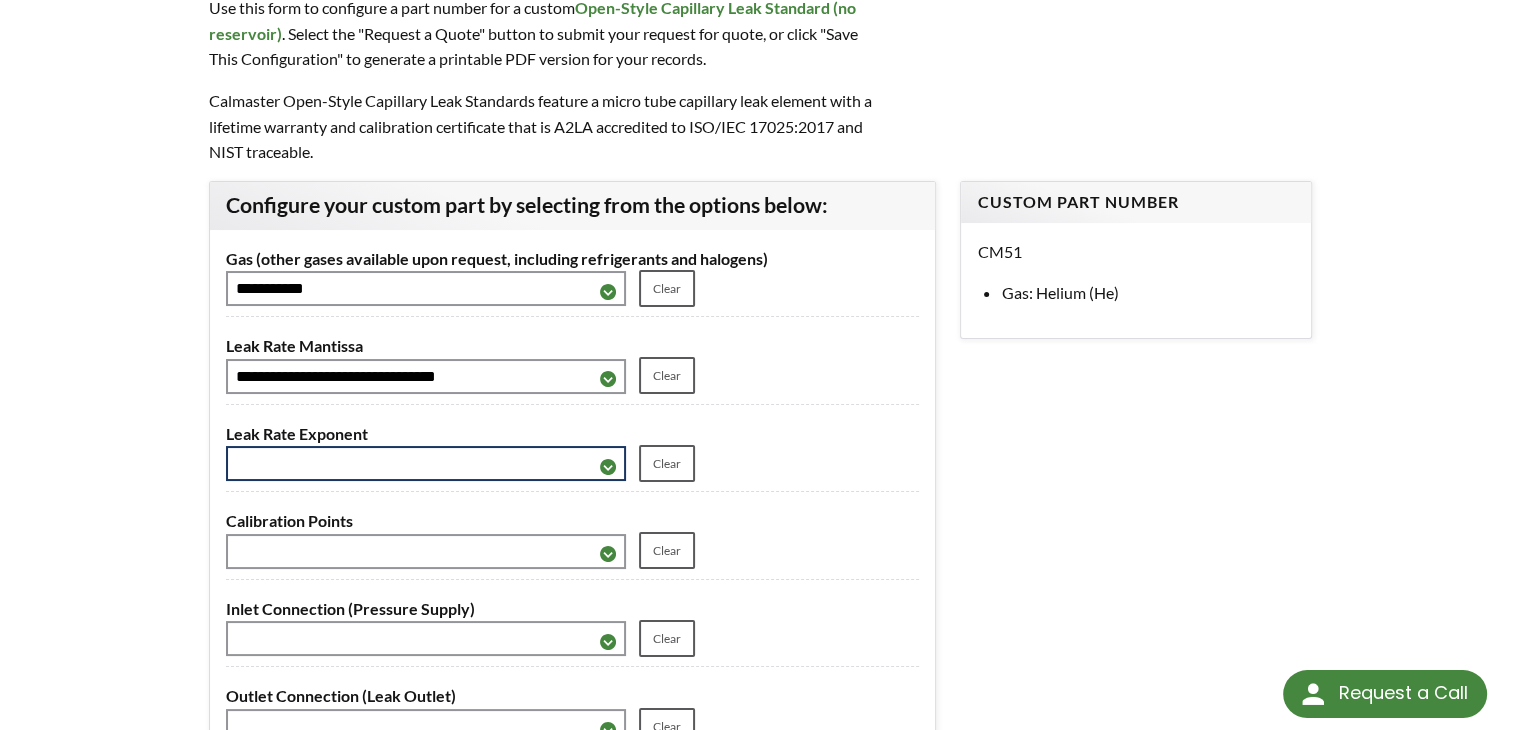 click on "** ** ** ** ** ** ** ** ** ** **" at bounding box center [426, 463] 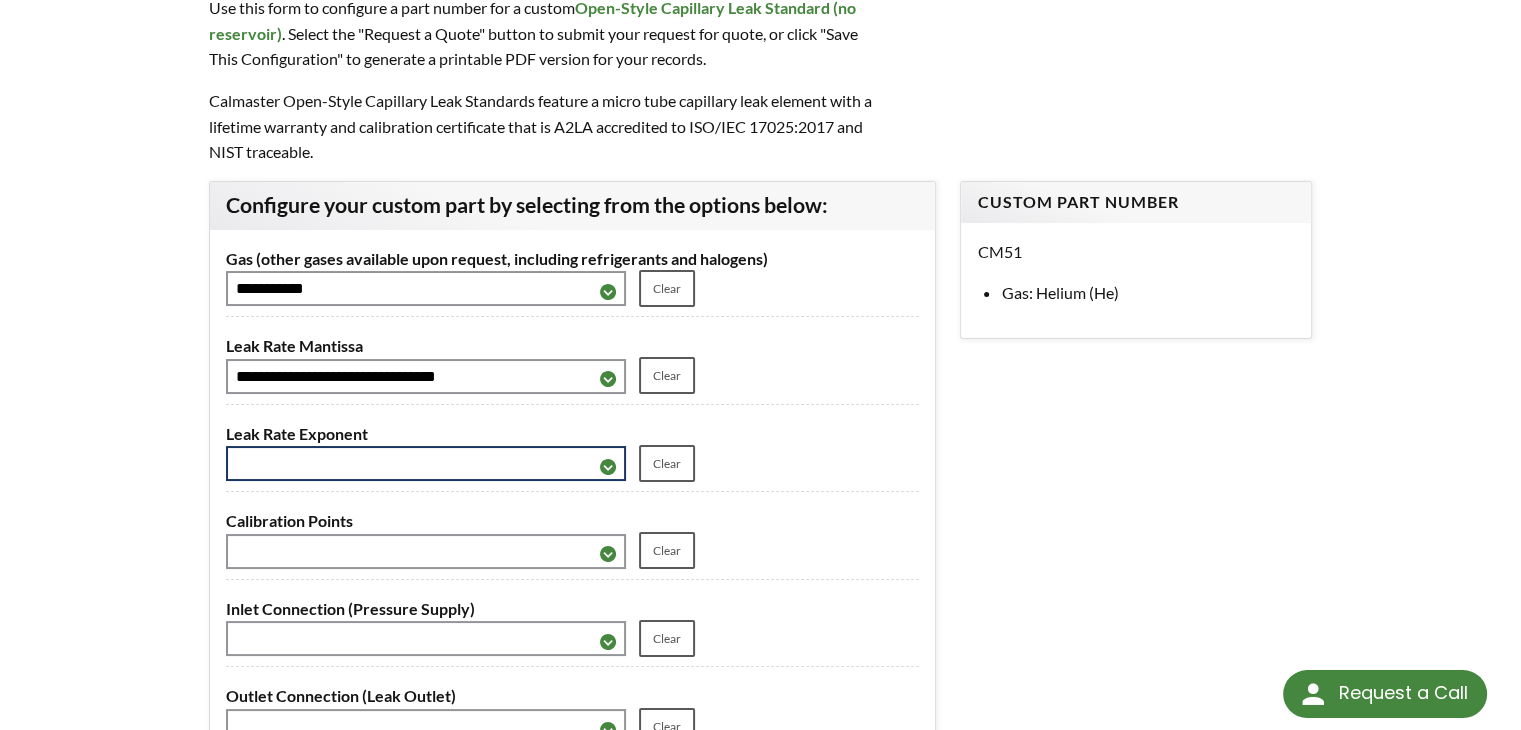 click on "** ** ** ** ** ** ** ** ** ** **" at bounding box center (426, 463) 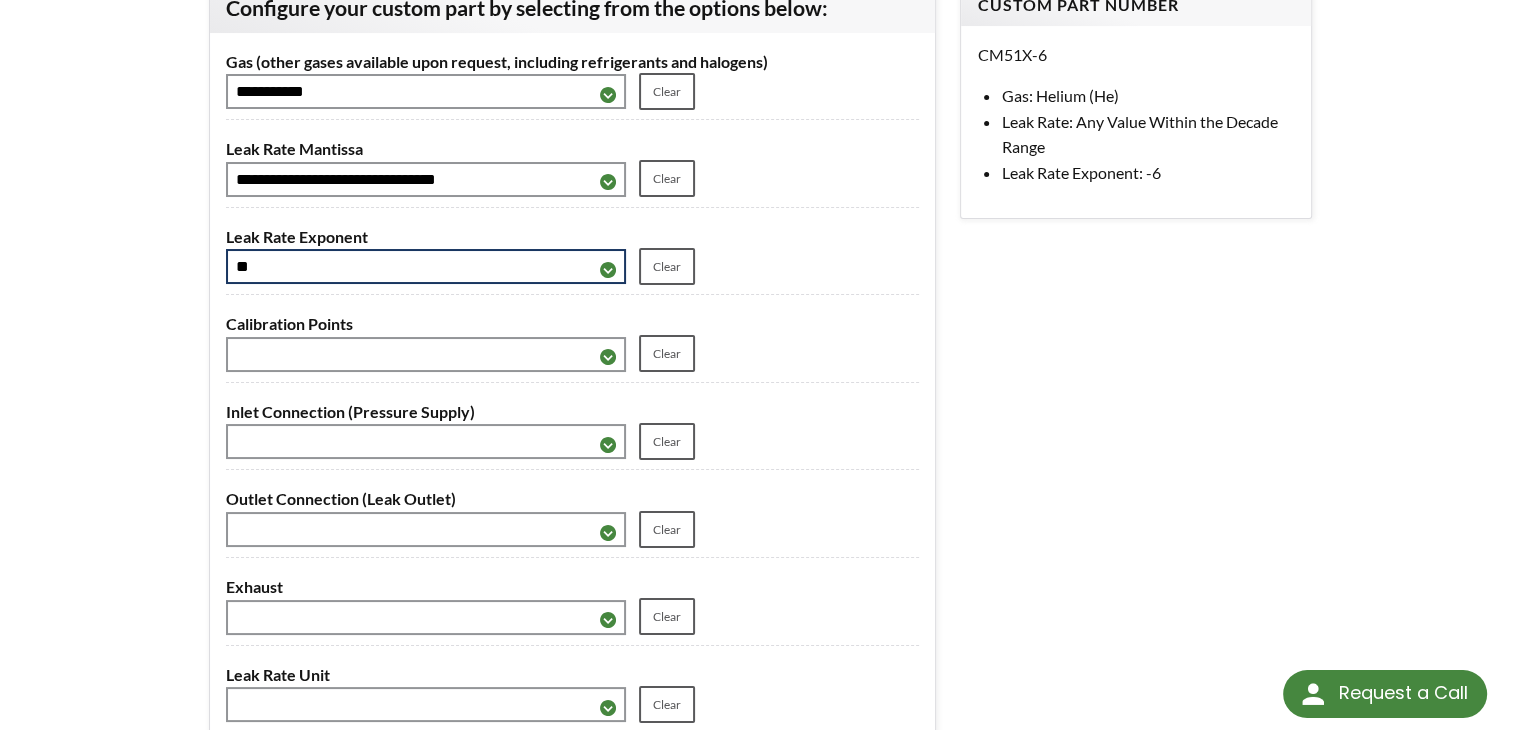 scroll, scrollTop: 400, scrollLeft: 0, axis: vertical 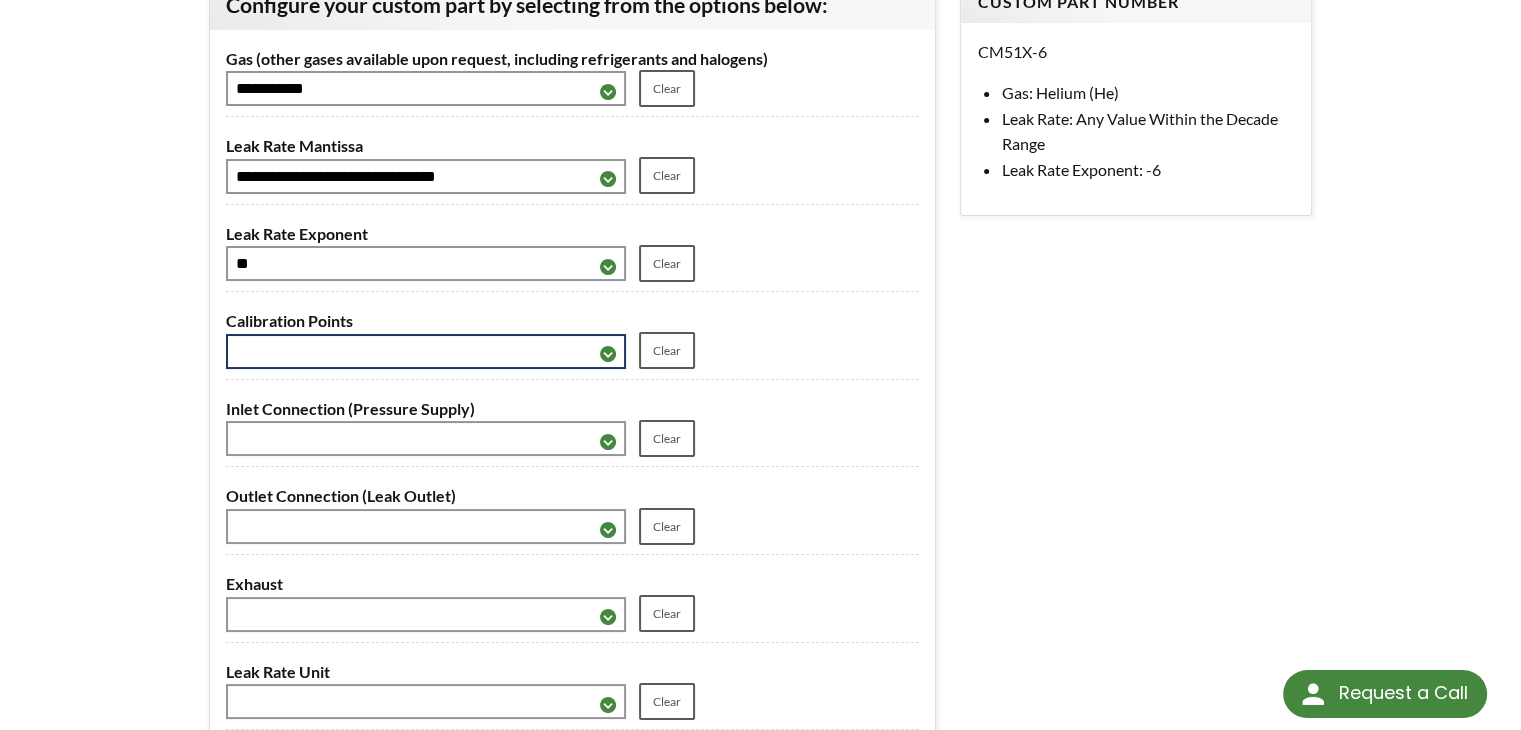 click on "**********" at bounding box center (426, 351) 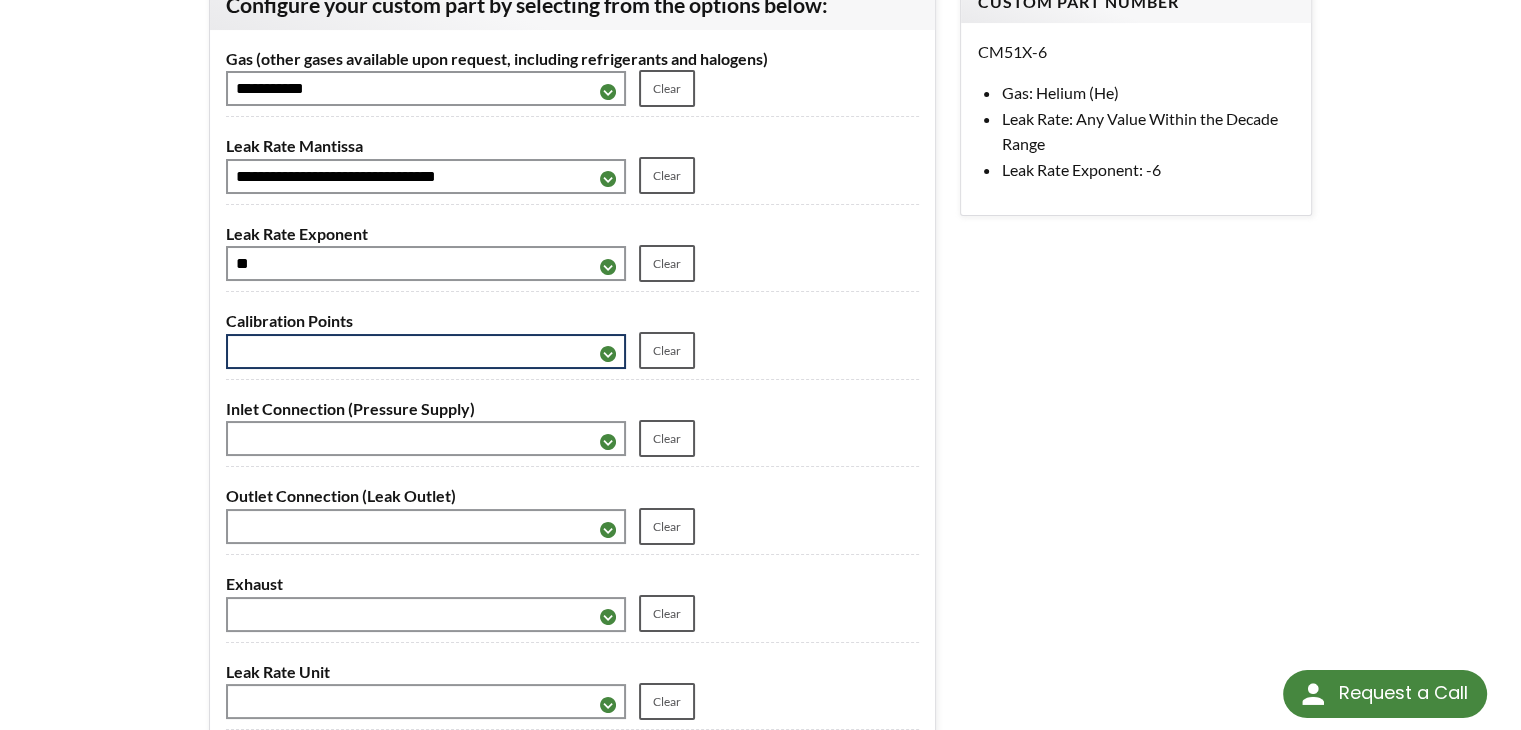 select on "**********" 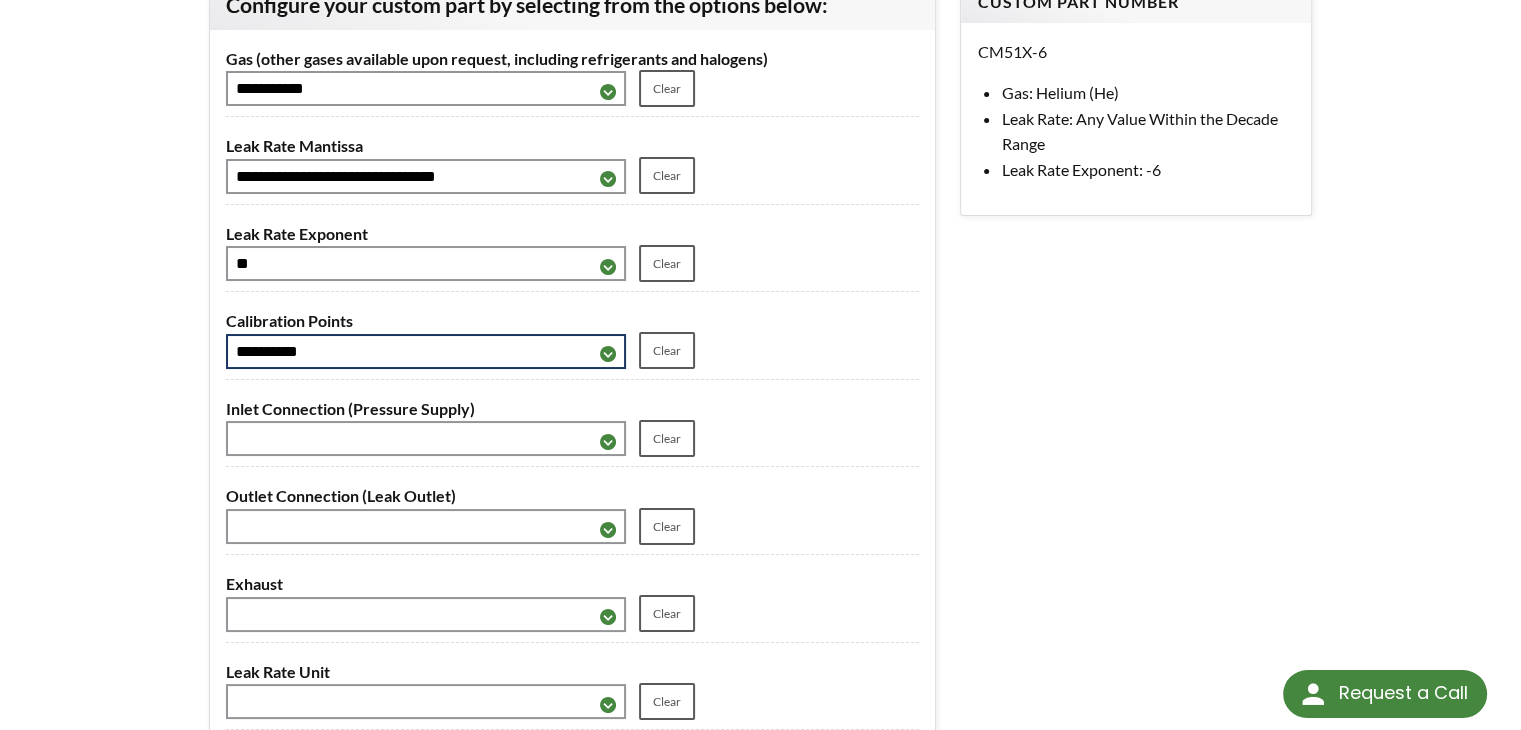 click on "**********" at bounding box center [426, 351] 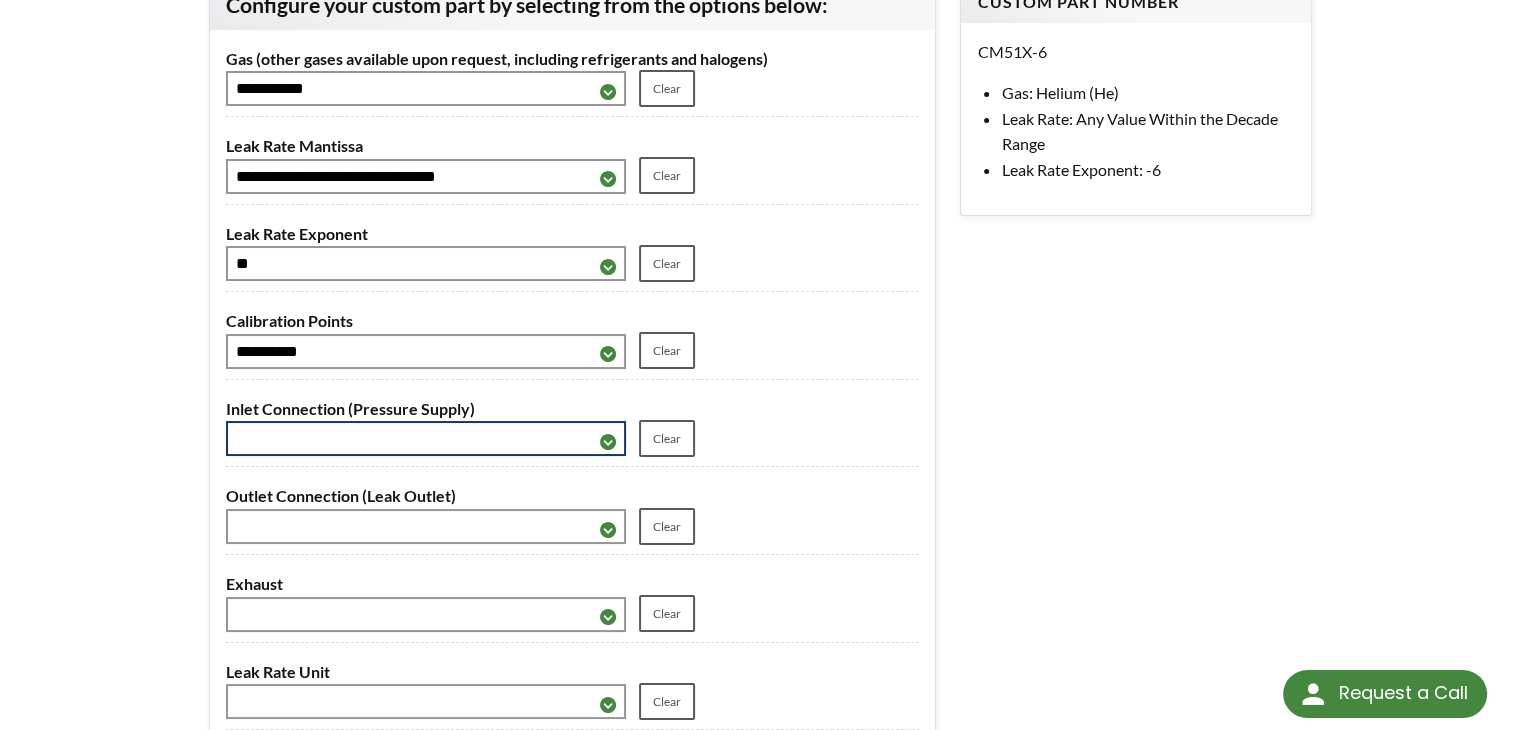 click on "**********" at bounding box center [426, 438] 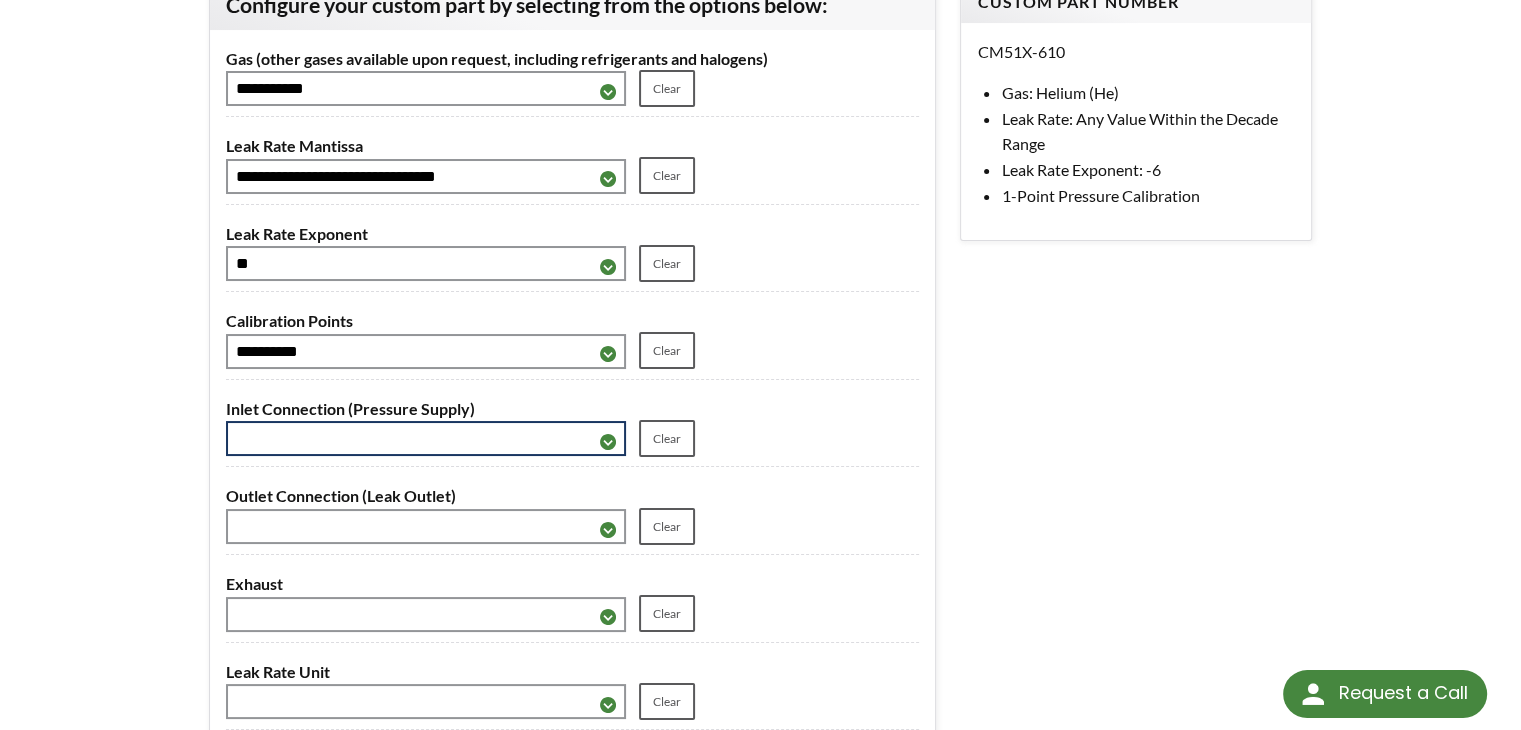 select on "**********" 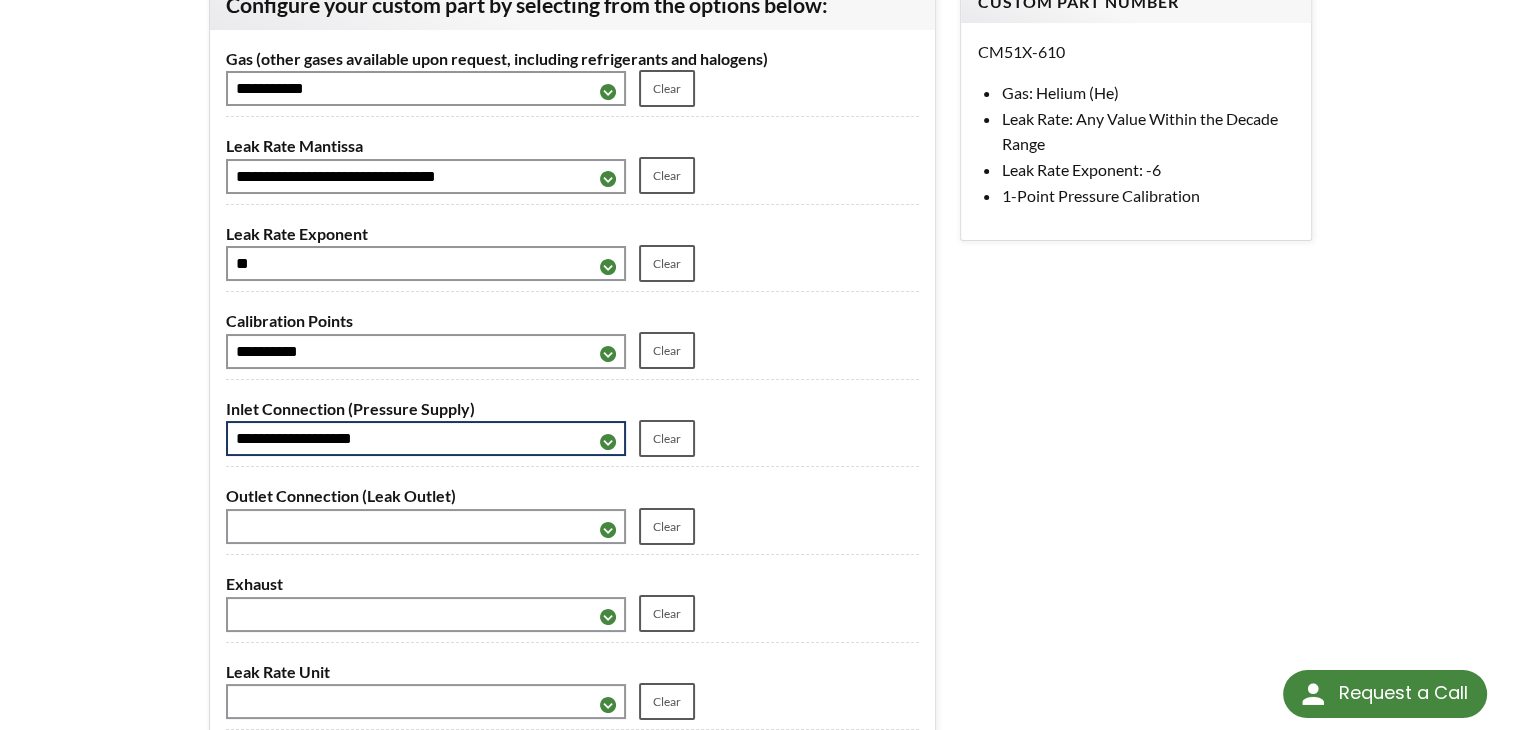 click on "**********" at bounding box center (426, 438) 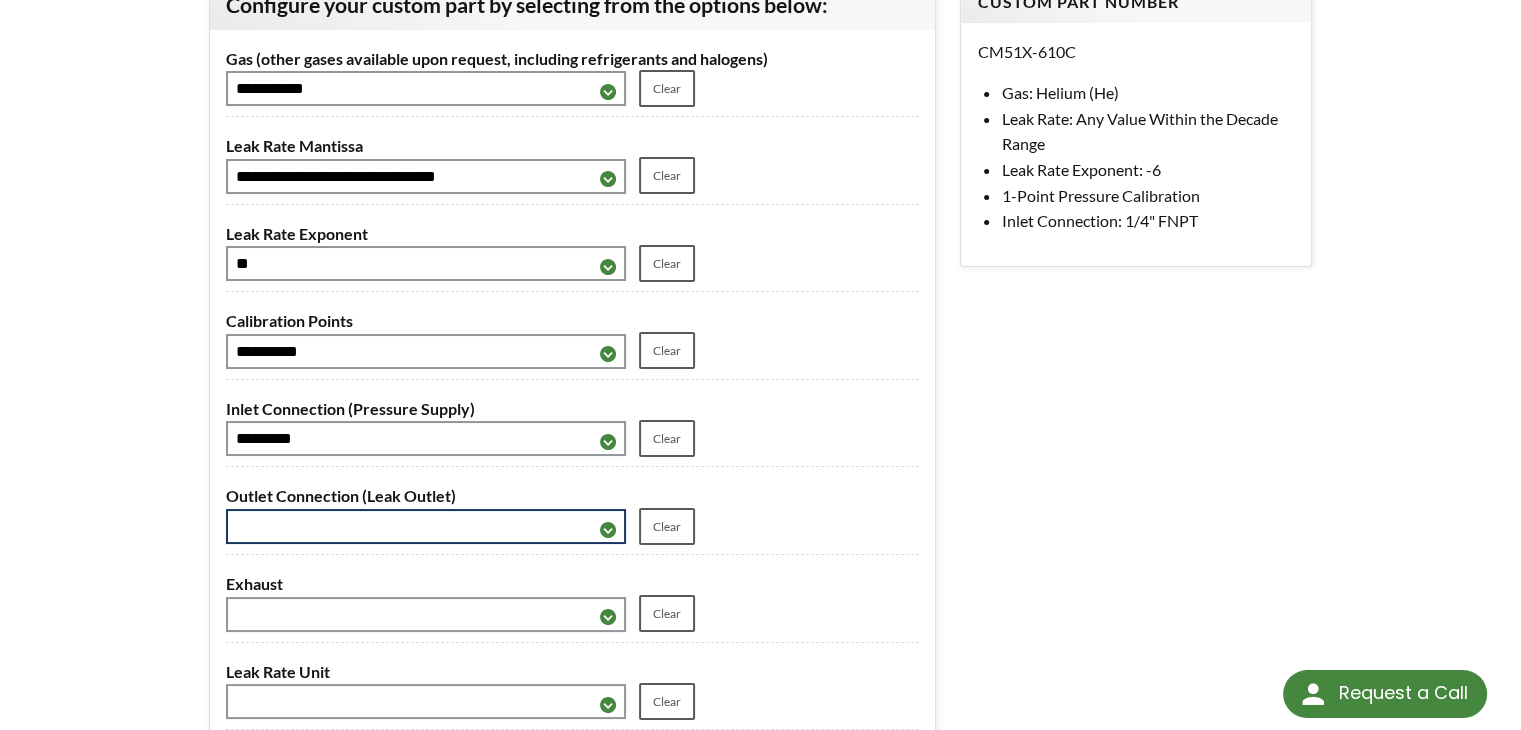 click on "**********" at bounding box center (426, 526) 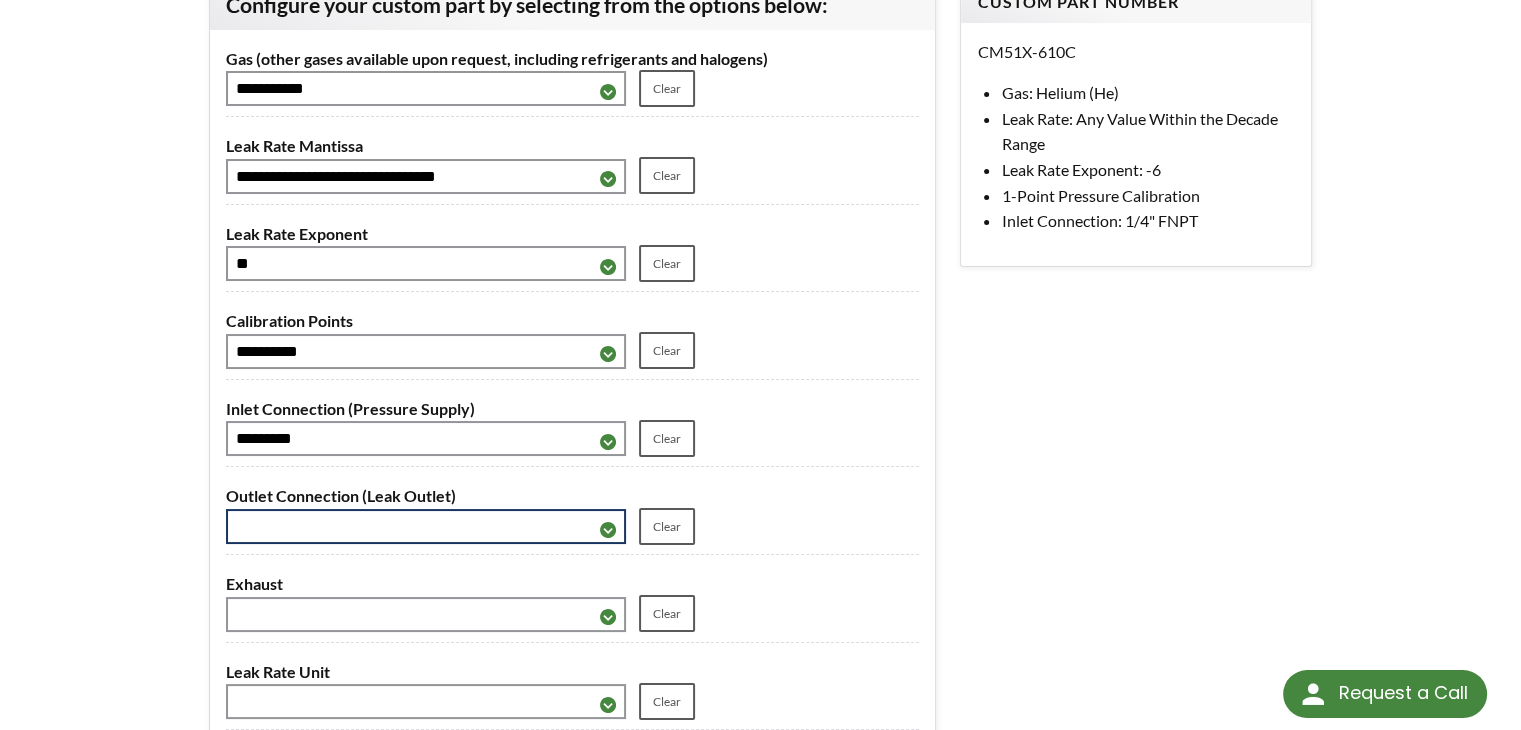select on "**********" 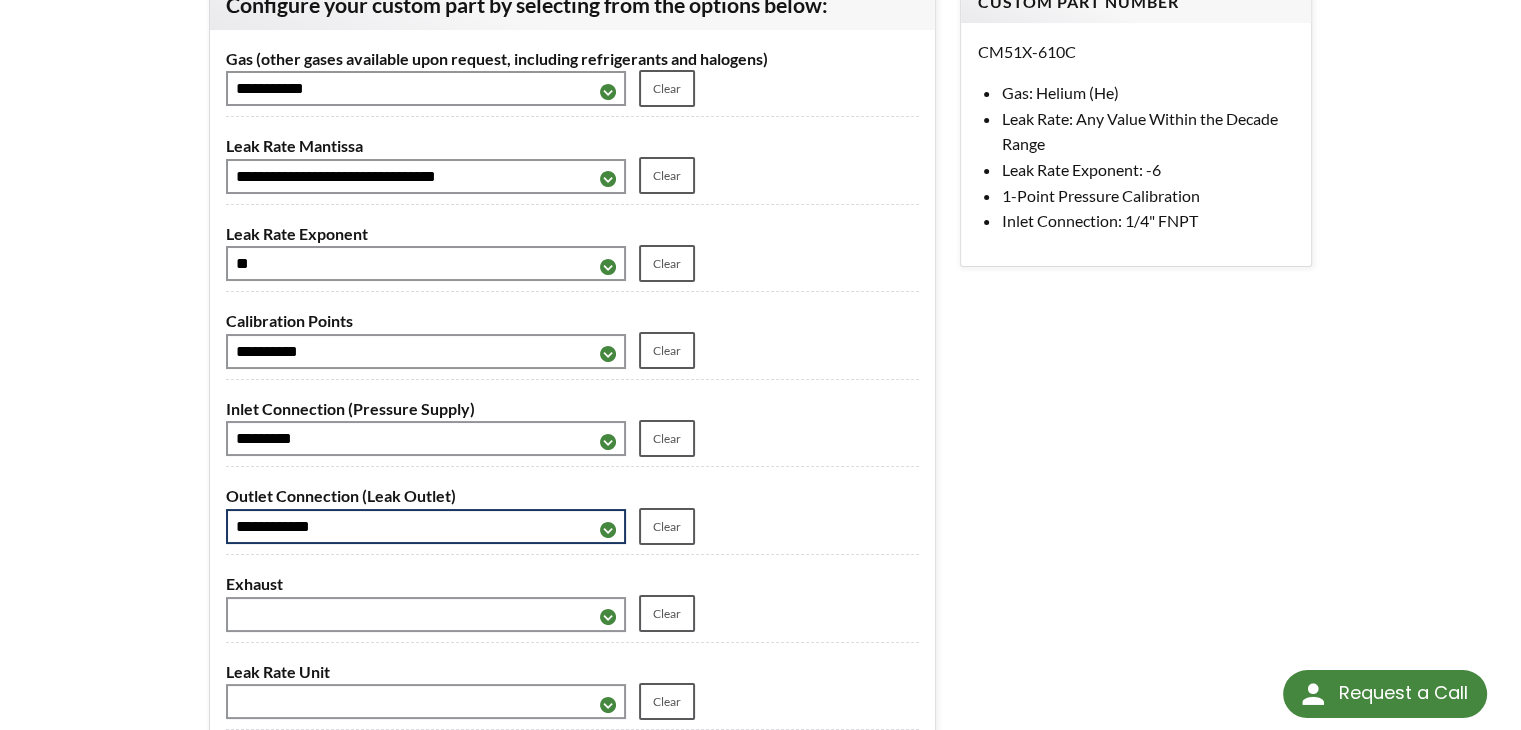 click on "**********" at bounding box center [426, 526] 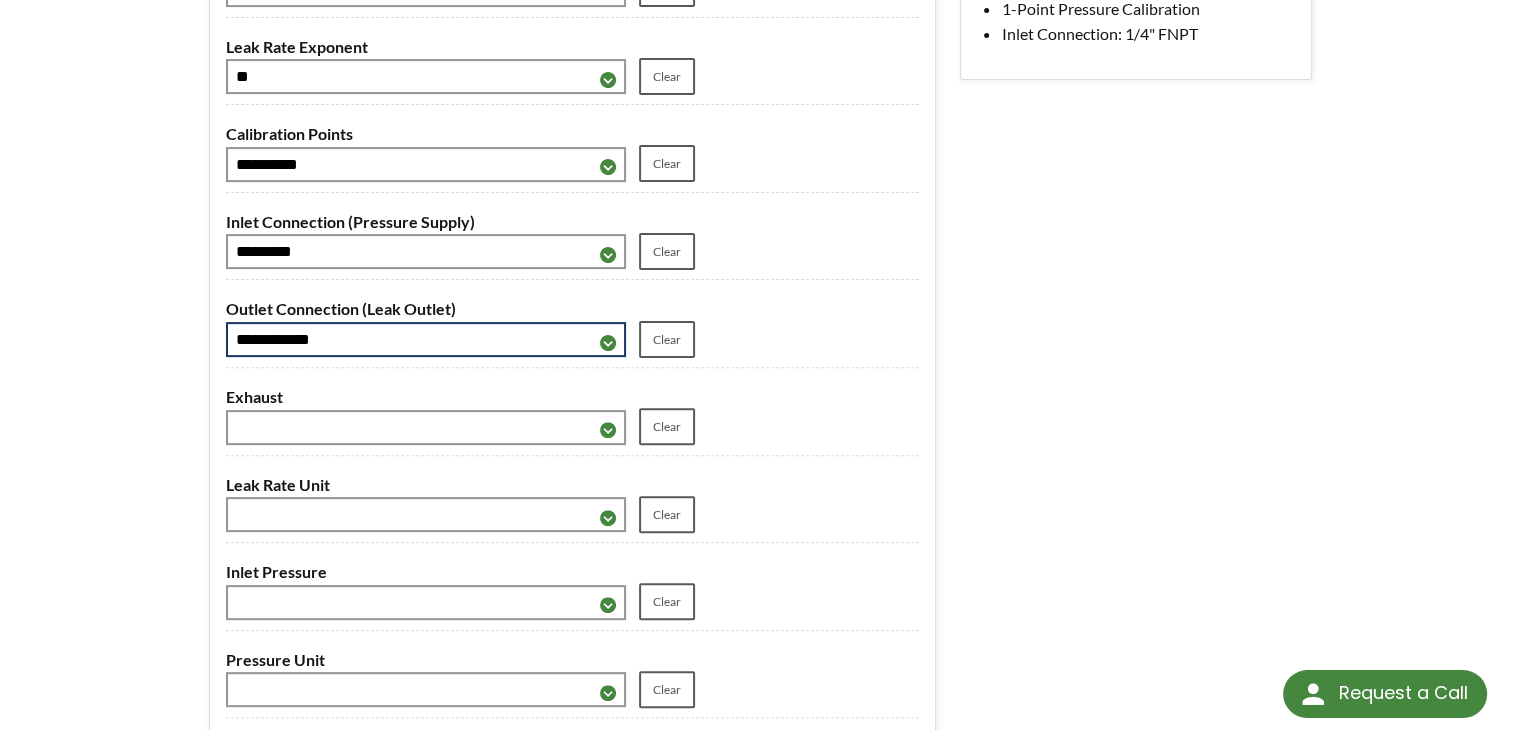 scroll, scrollTop: 600, scrollLeft: 0, axis: vertical 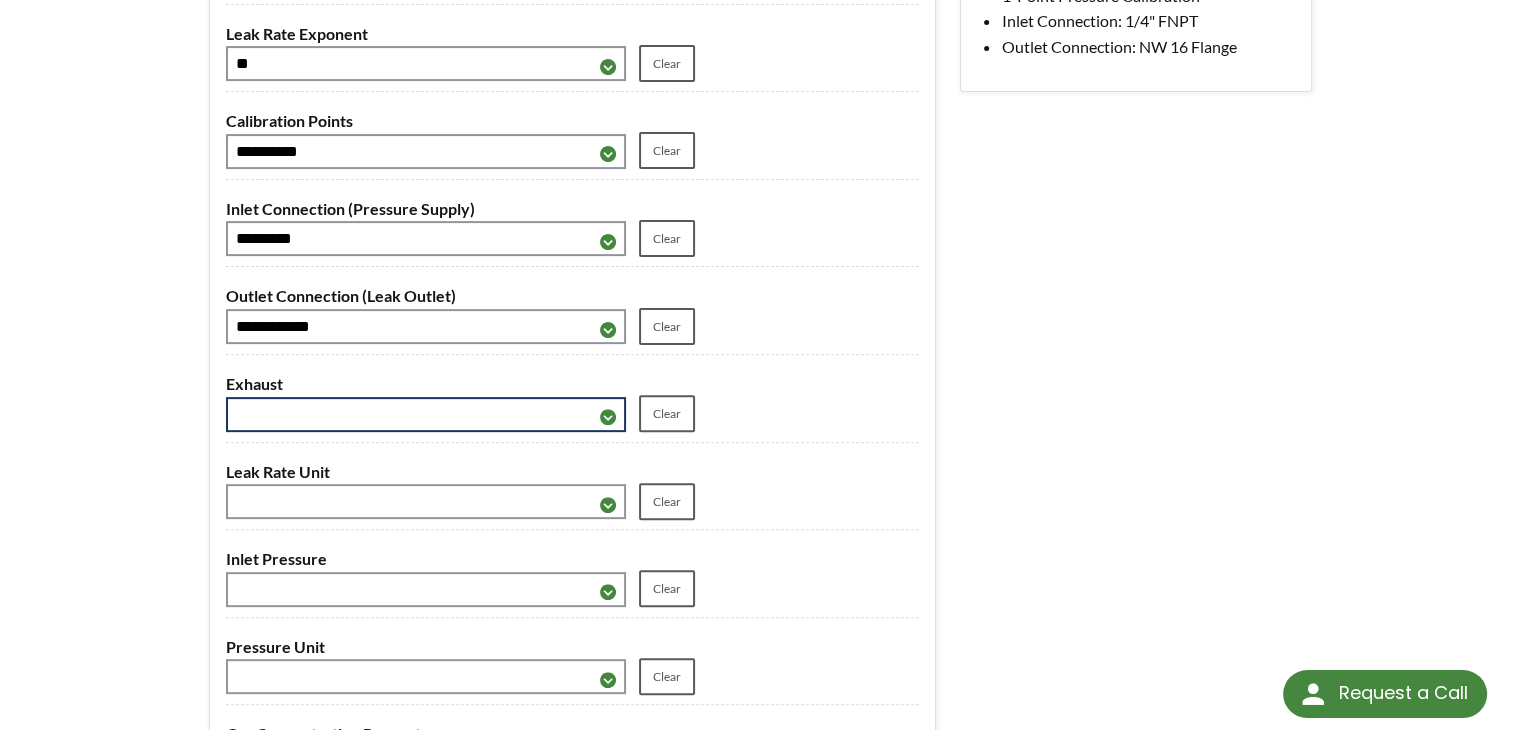 click on "**********" at bounding box center [426, 414] 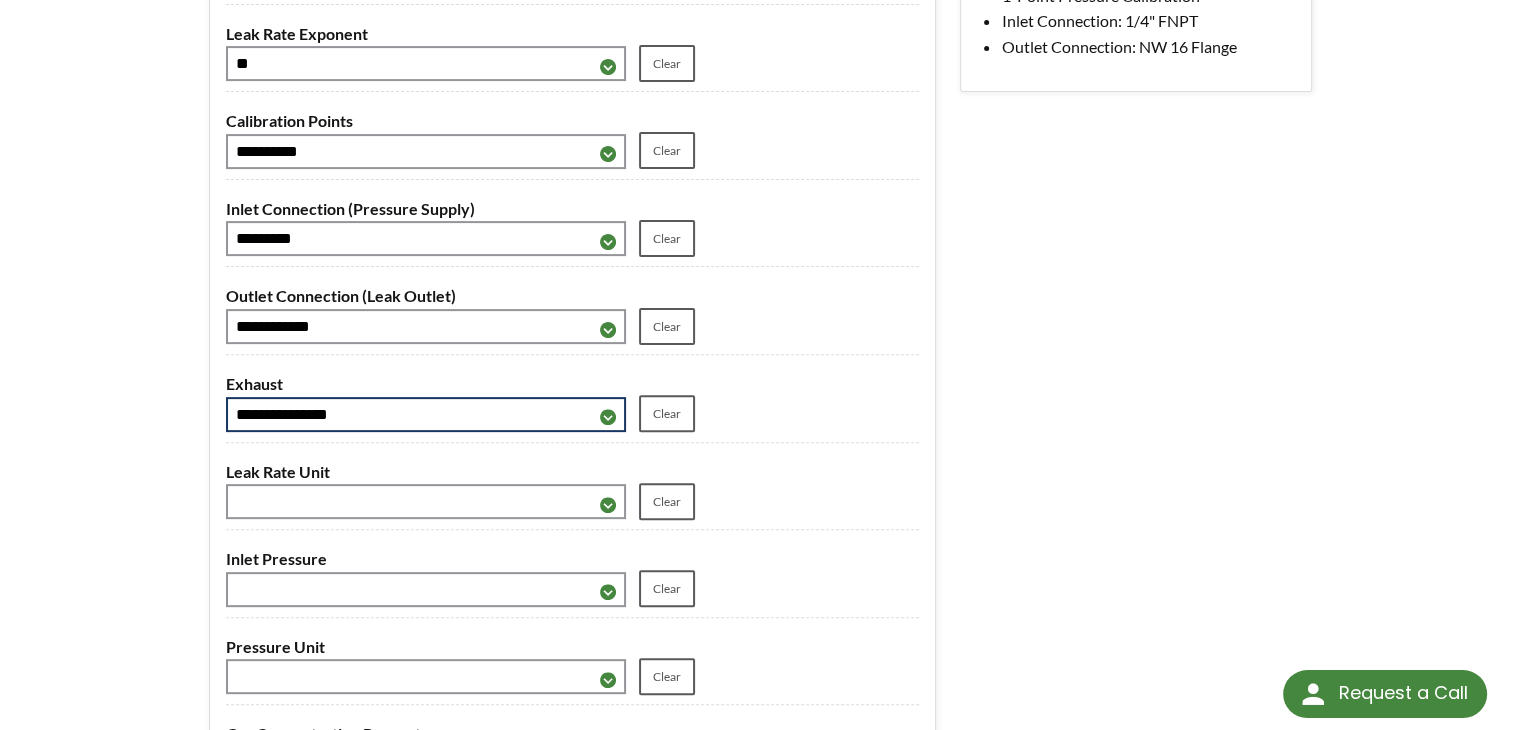 click on "**********" at bounding box center [426, 414] 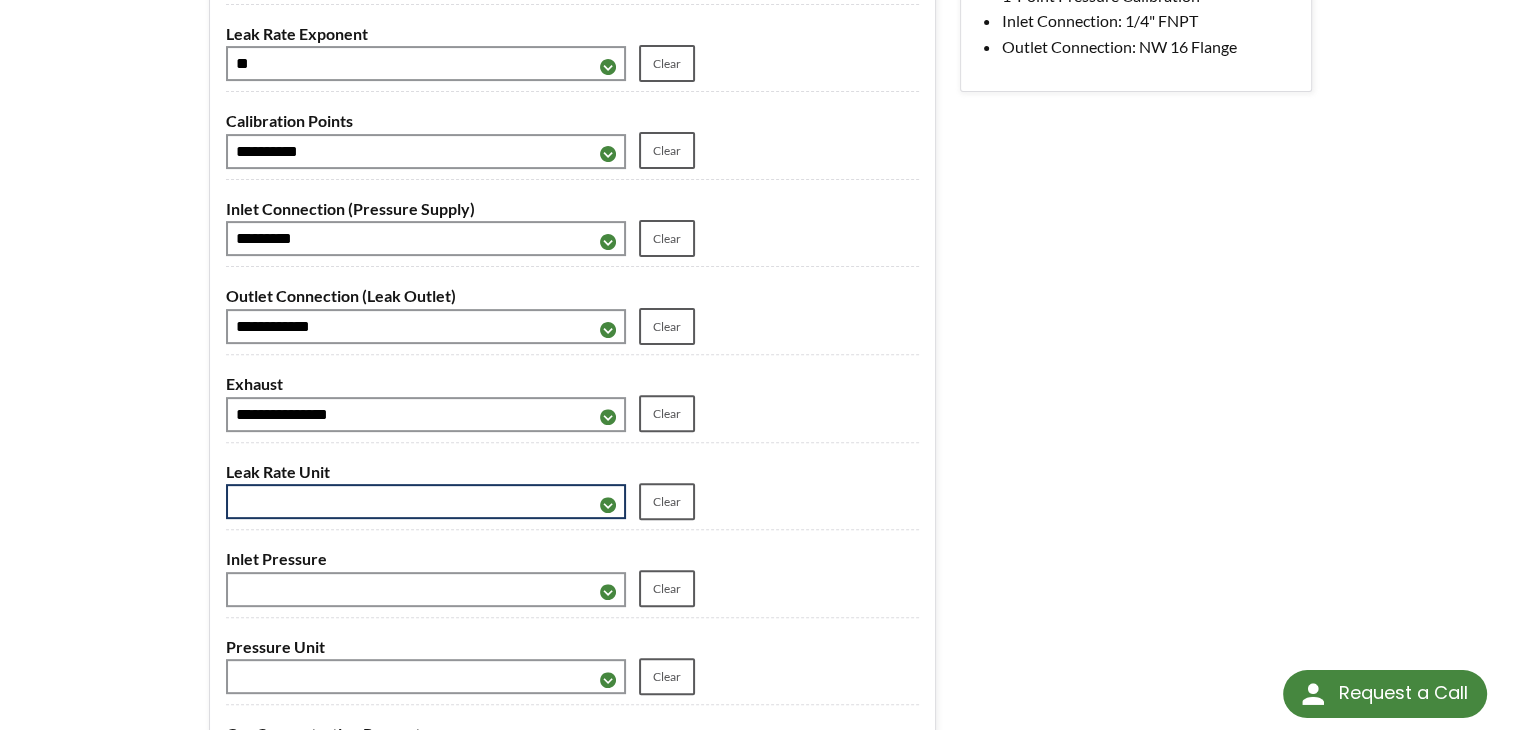 click on "**********" at bounding box center (426, 501) 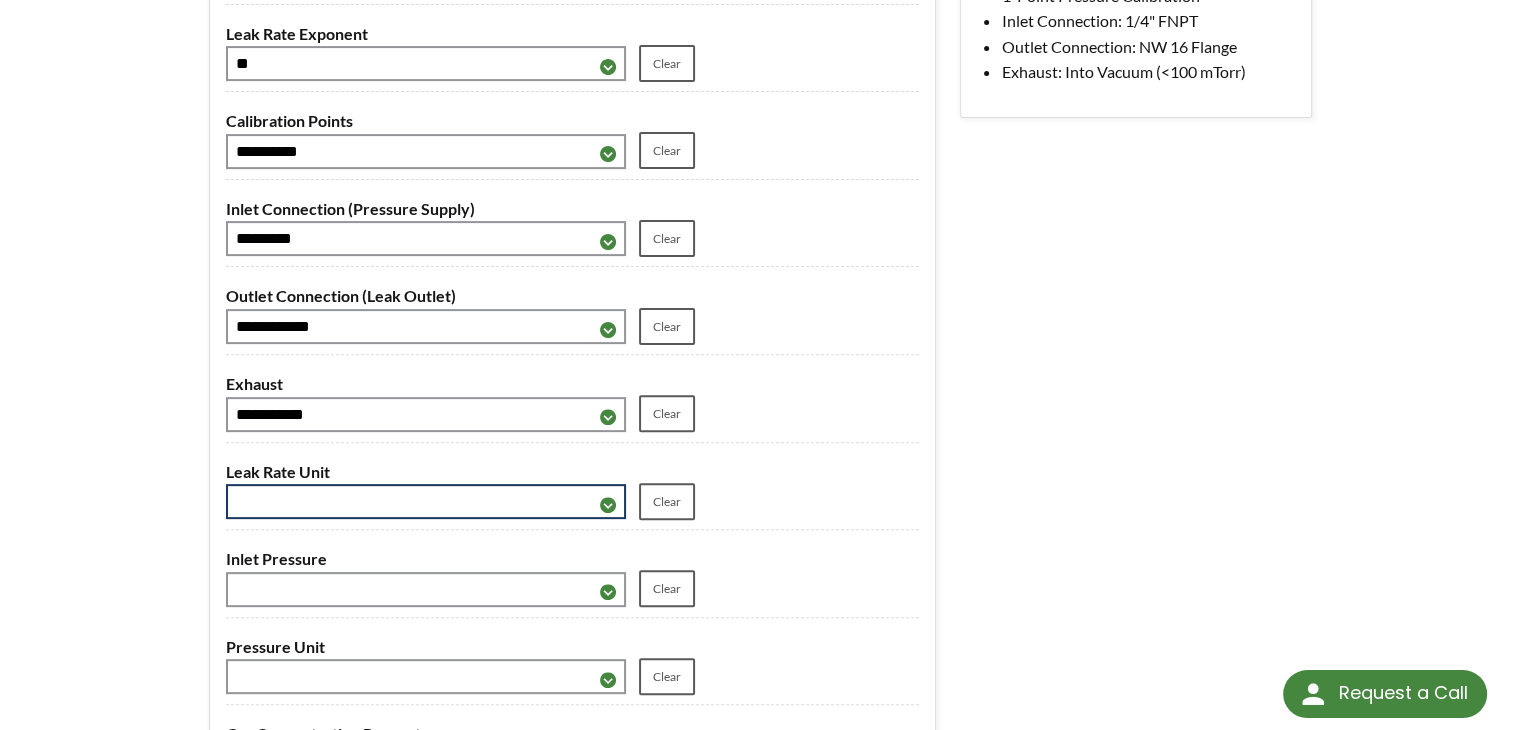 select on "**********" 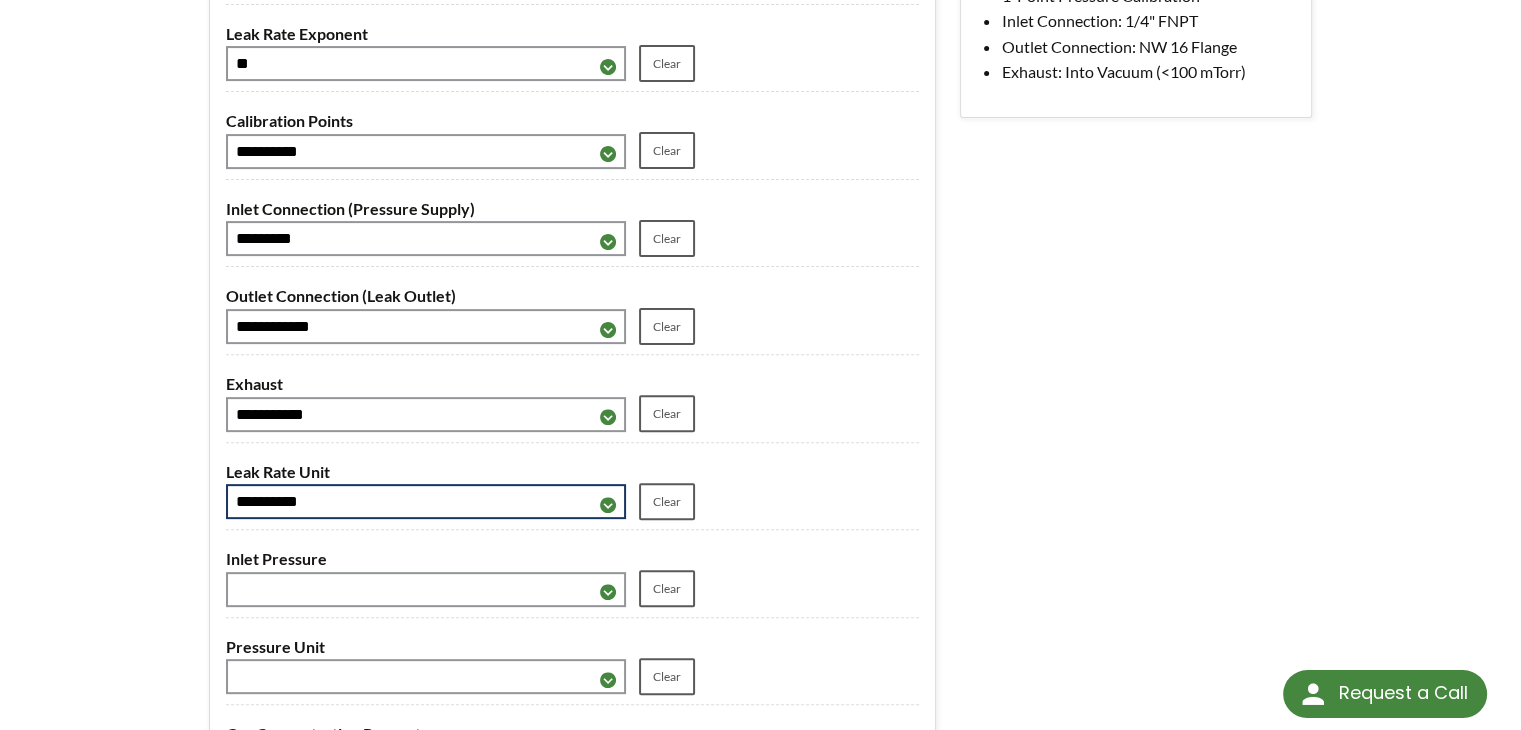 click on "**********" at bounding box center (426, 501) 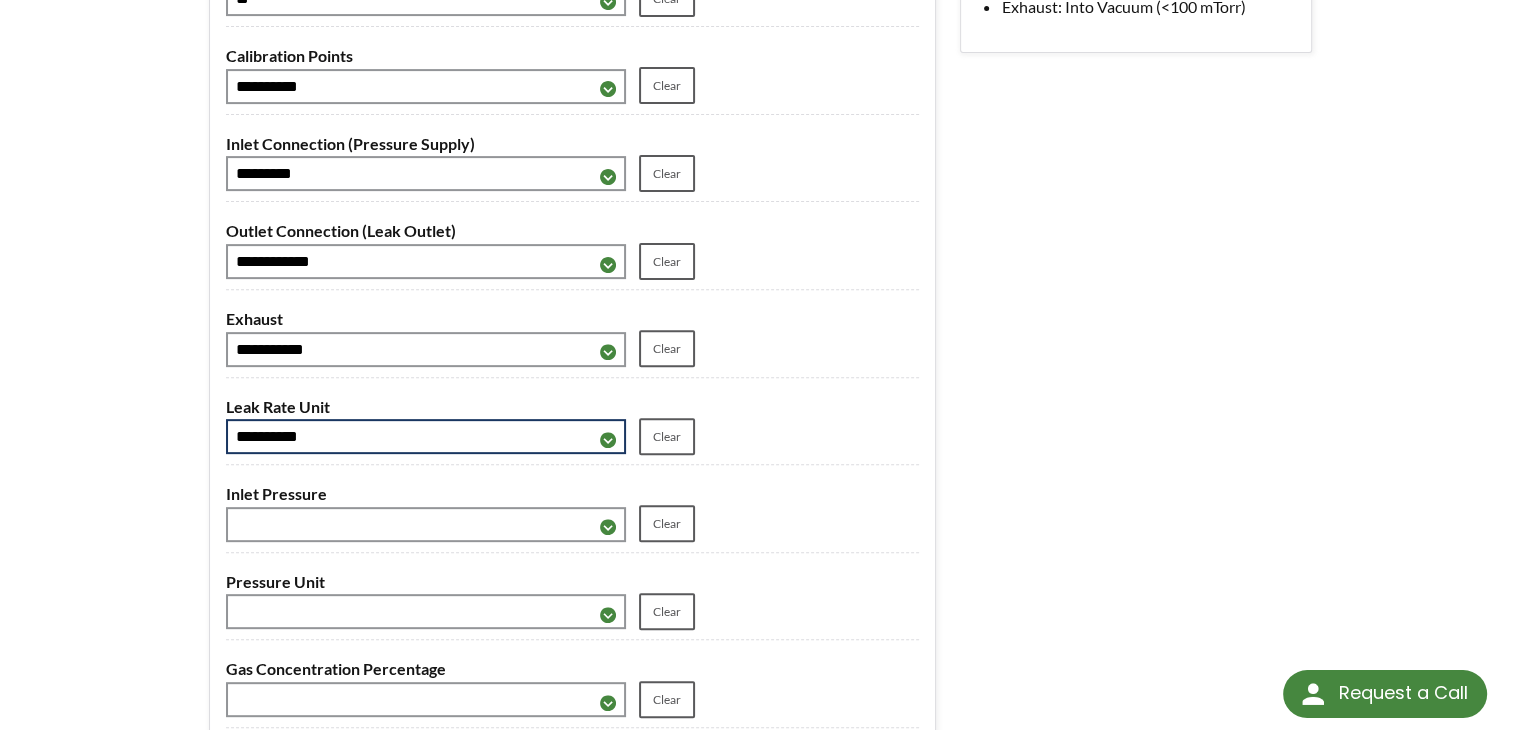 scroll, scrollTop: 700, scrollLeft: 0, axis: vertical 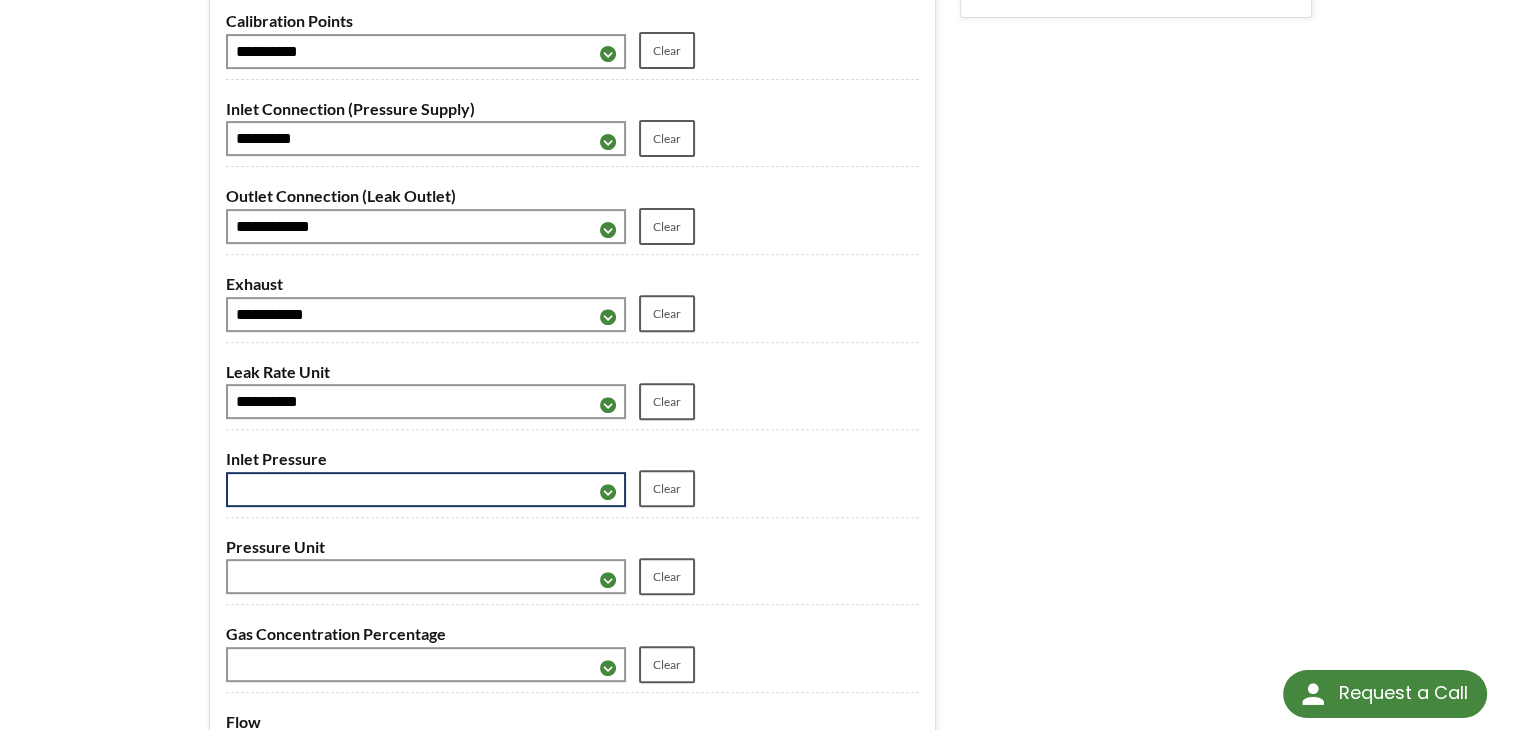 click on "**********" at bounding box center [426, 489] 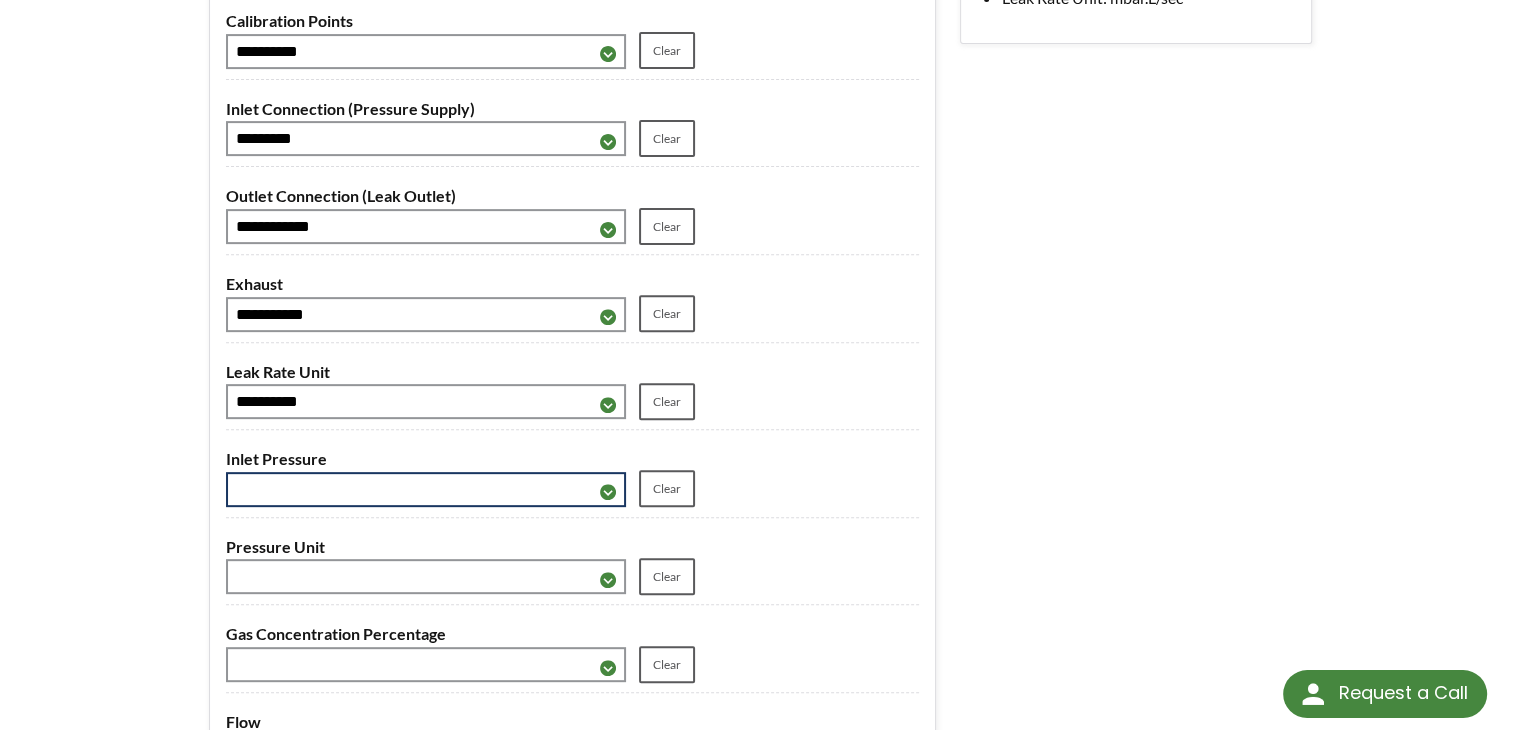 select on "**********" 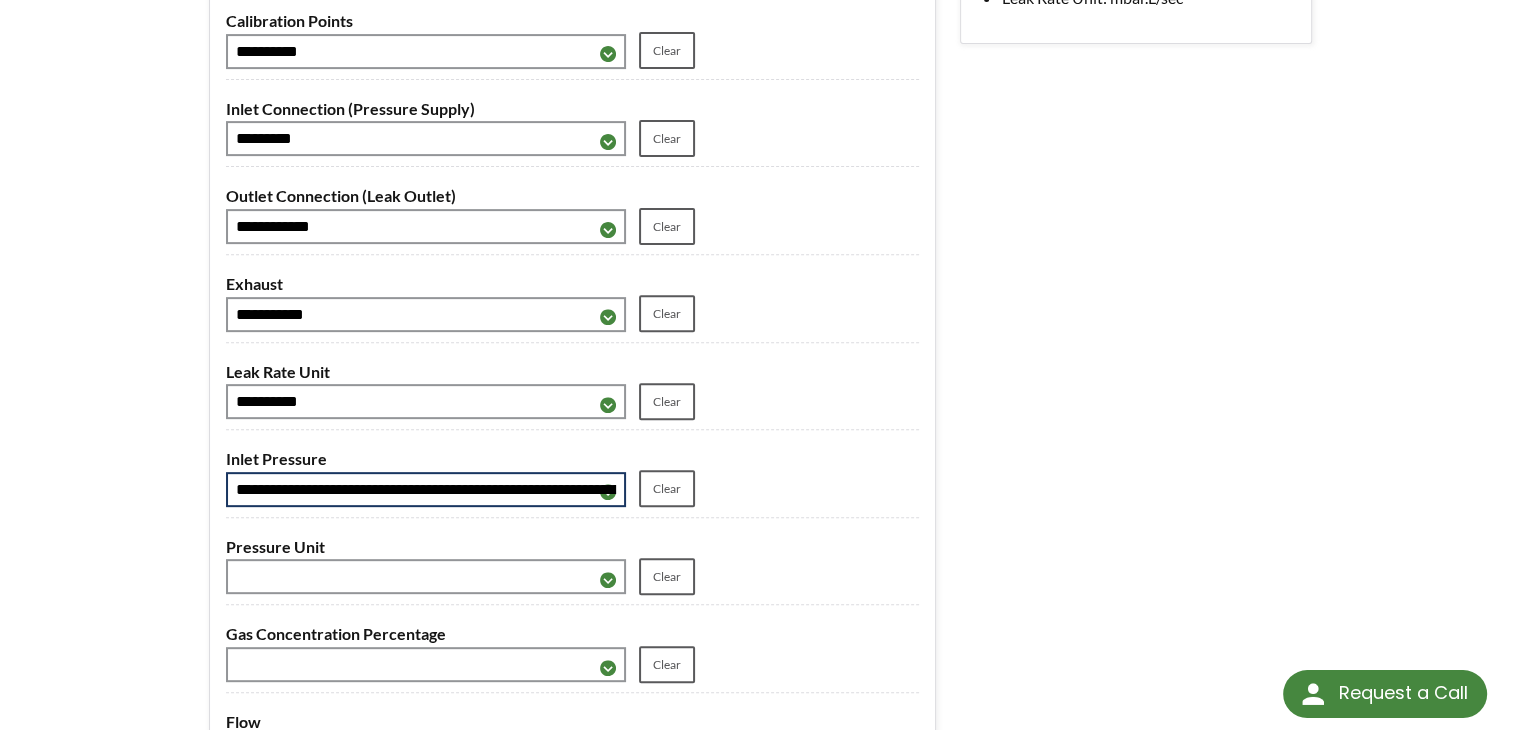 click on "**********" at bounding box center (426, 489) 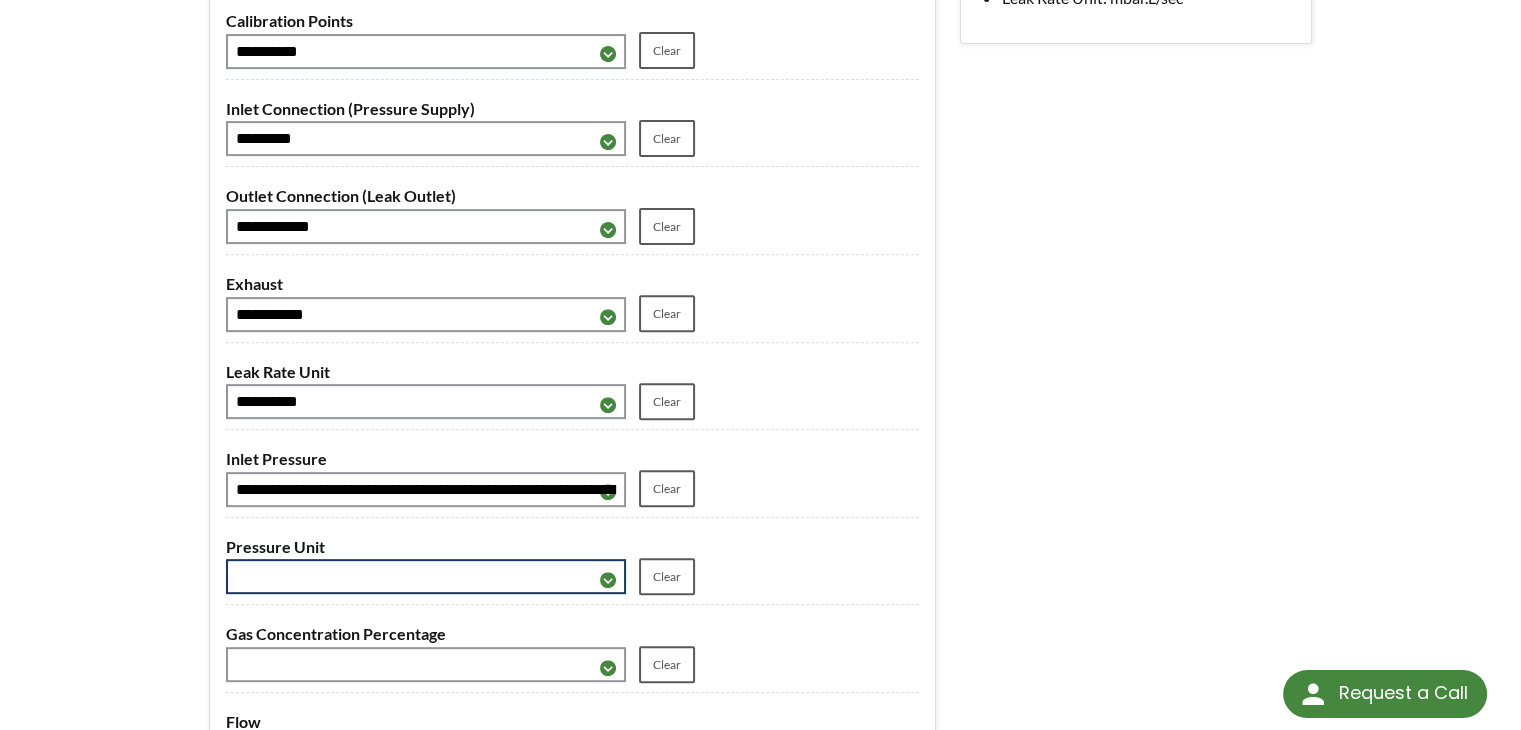 click on "**********" at bounding box center [426, 576] 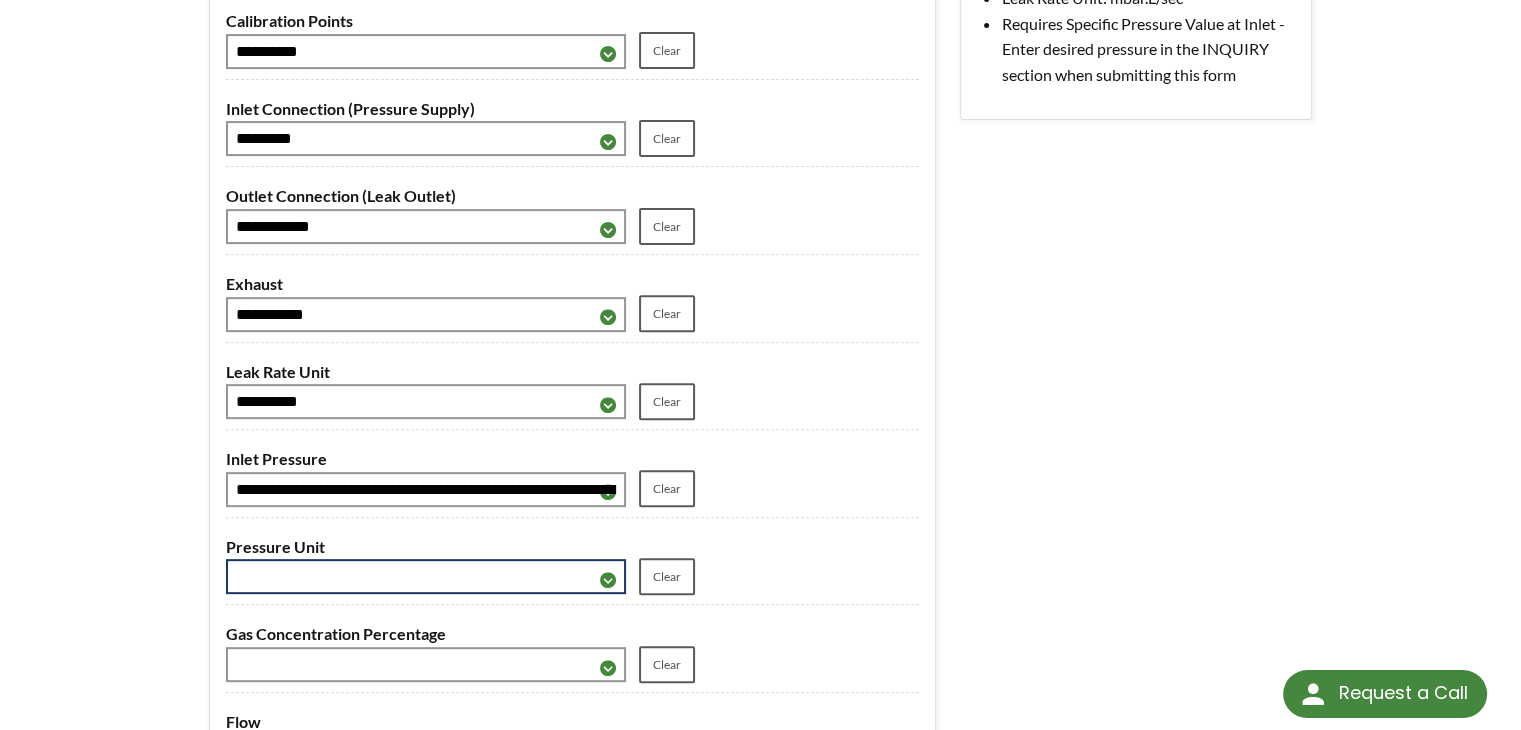 select on "**********" 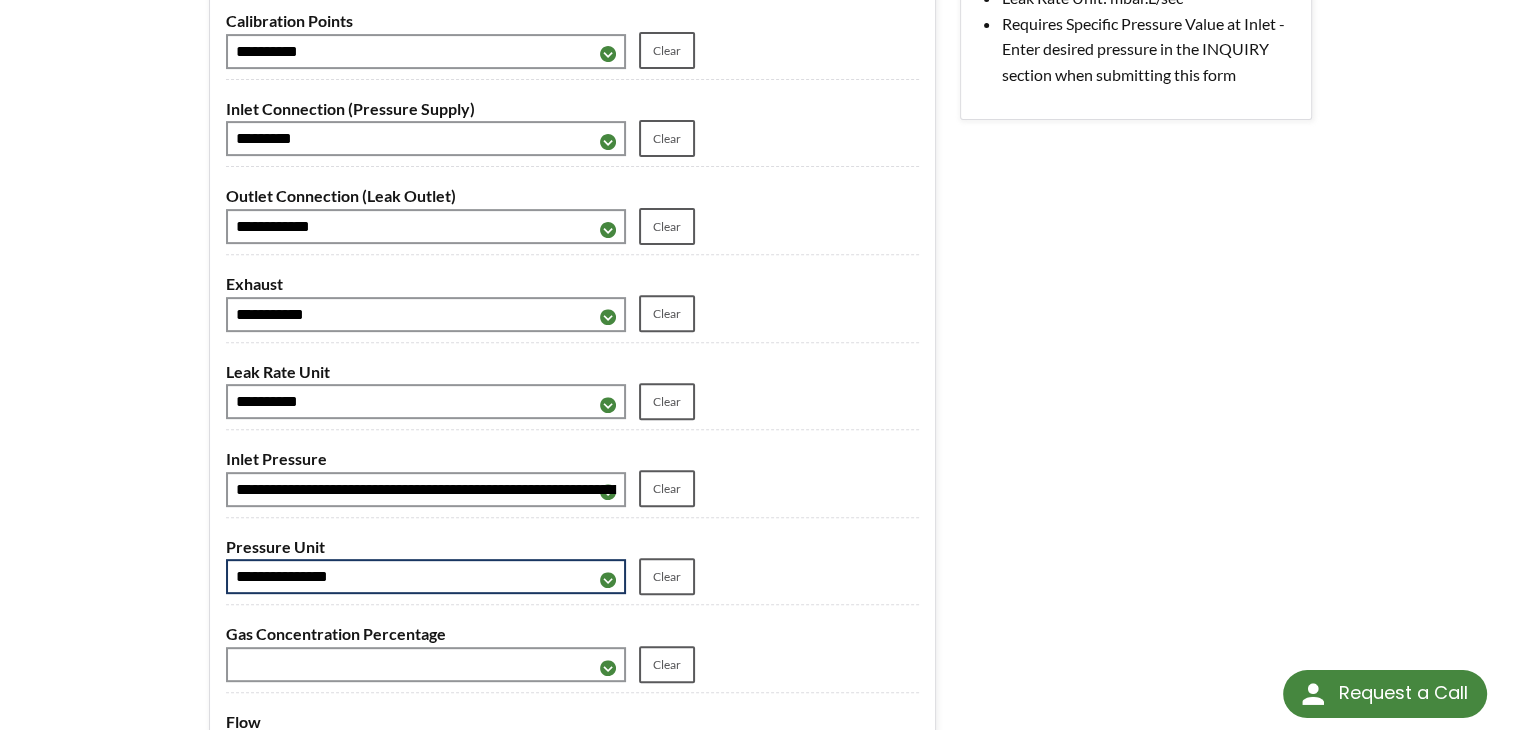 click on "**********" at bounding box center (426, 576) 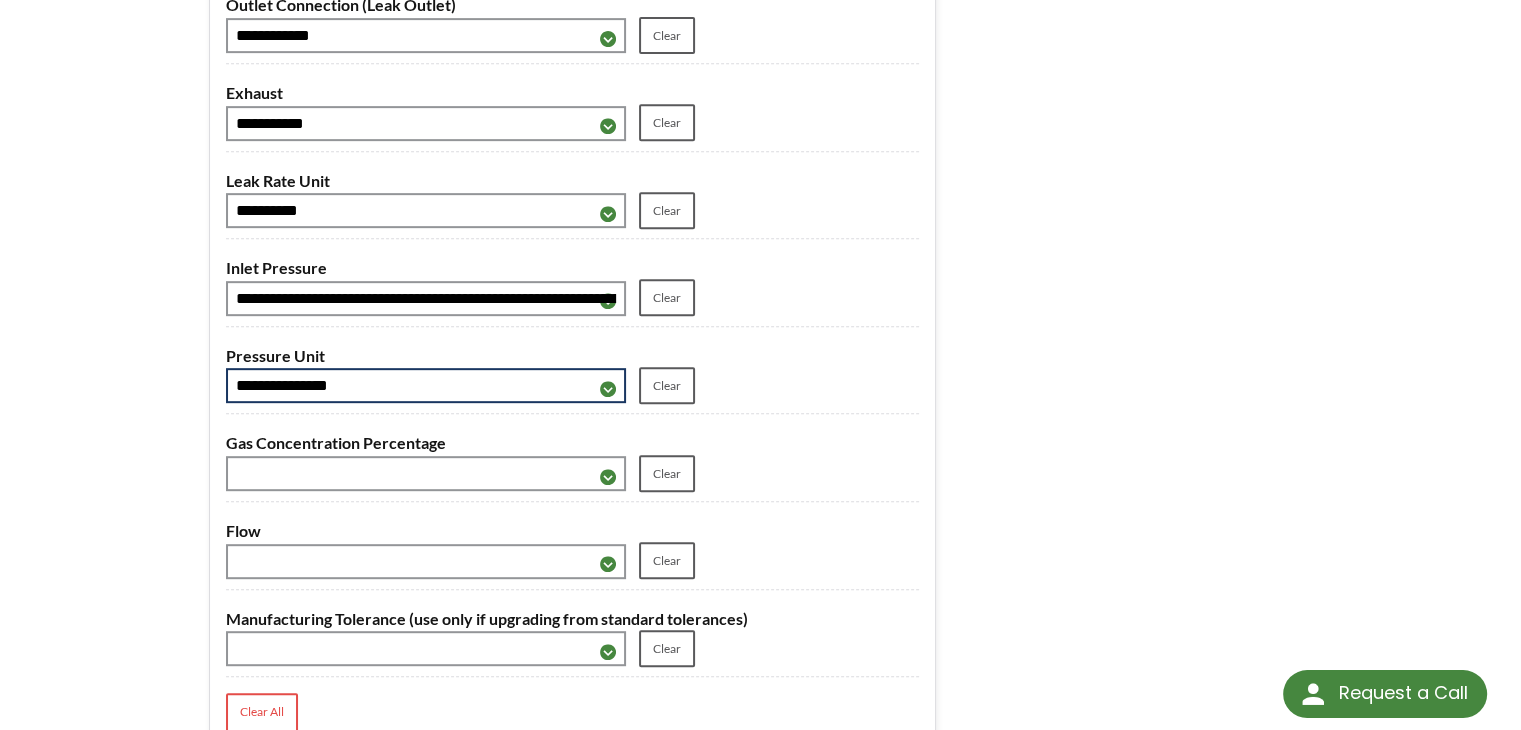 scroll, scrollTop: 900, scrollLeft: 0, axis: vertical 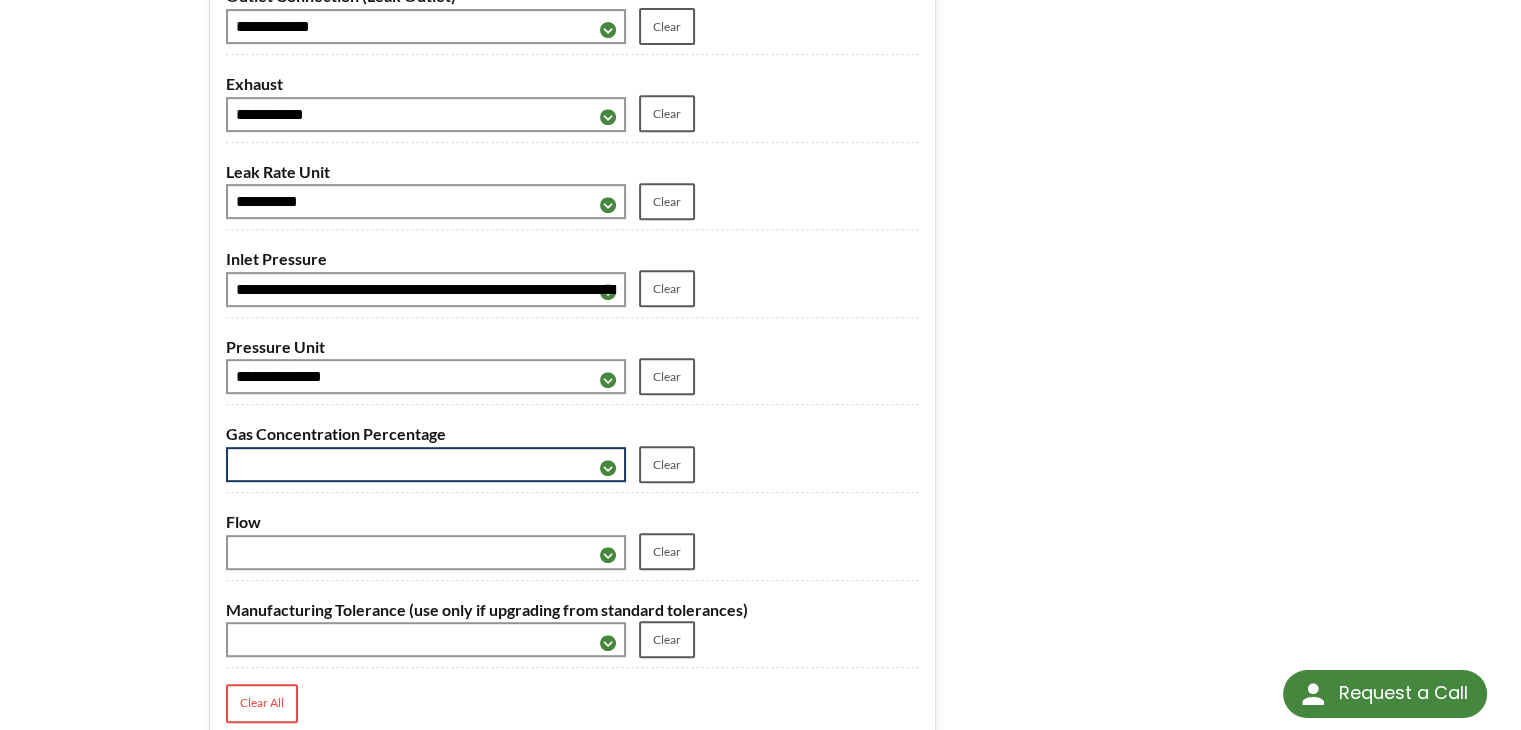 click on "**********" at bounding box center (426, 464) 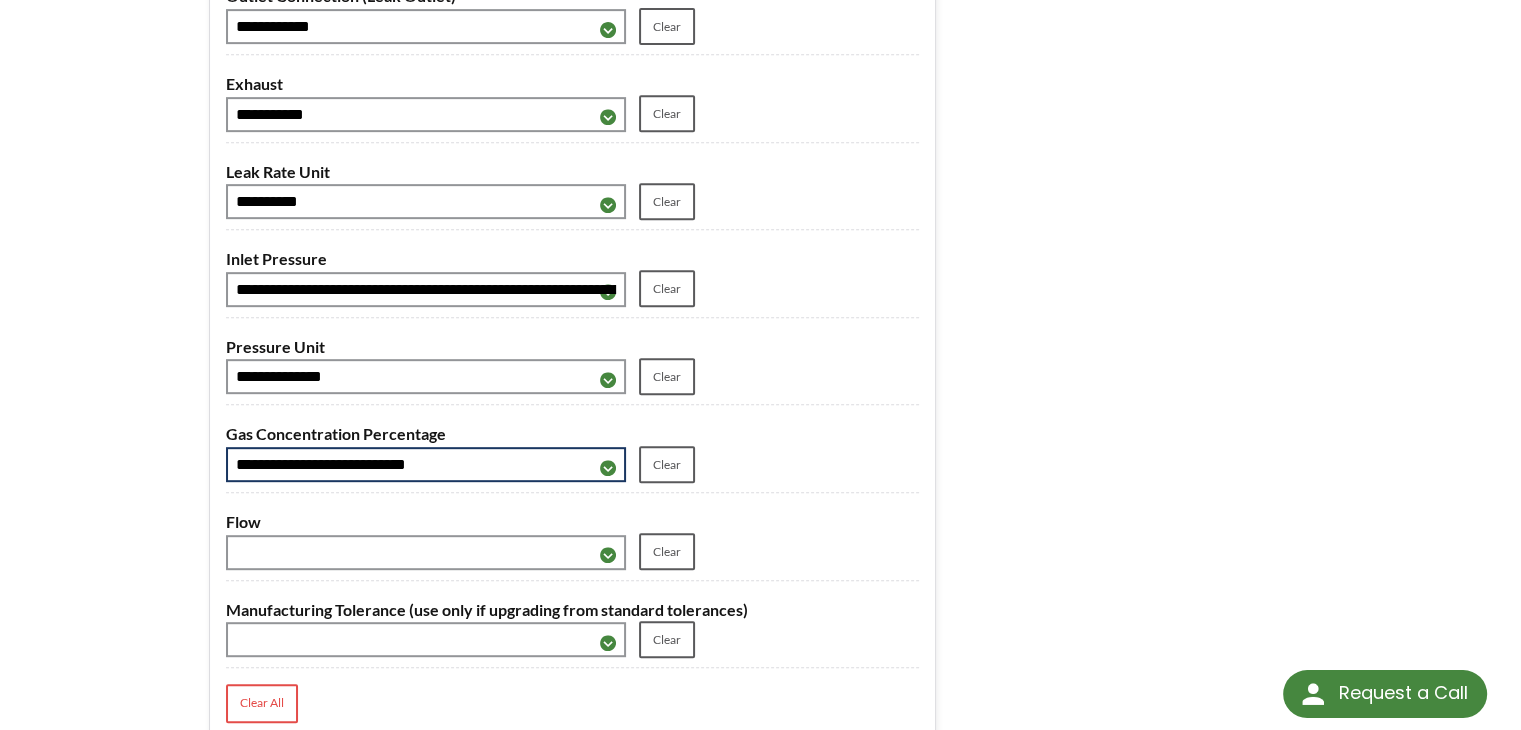 click on "**********" at bounding box center (426, 464) 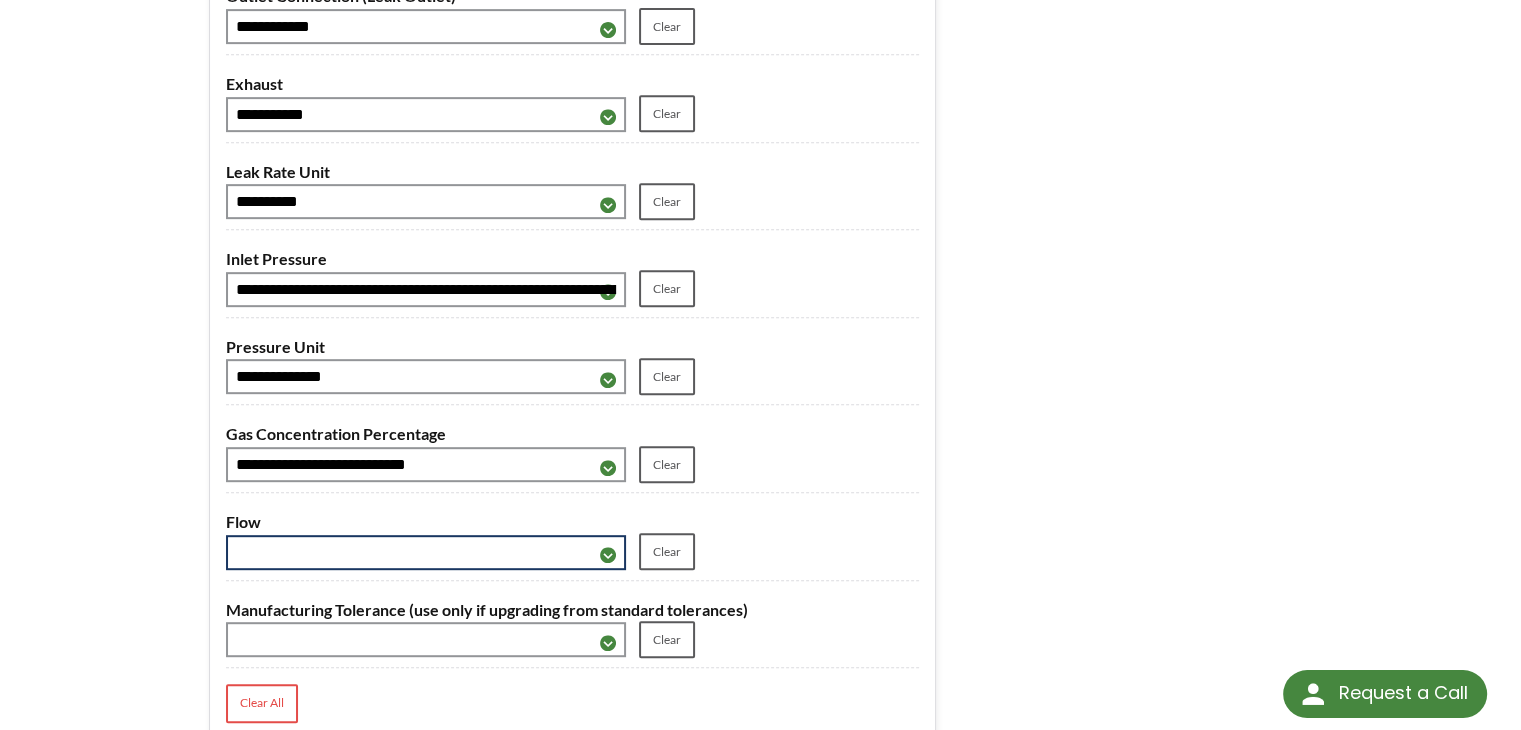 click on "**********" at bounding box center (426, 552) 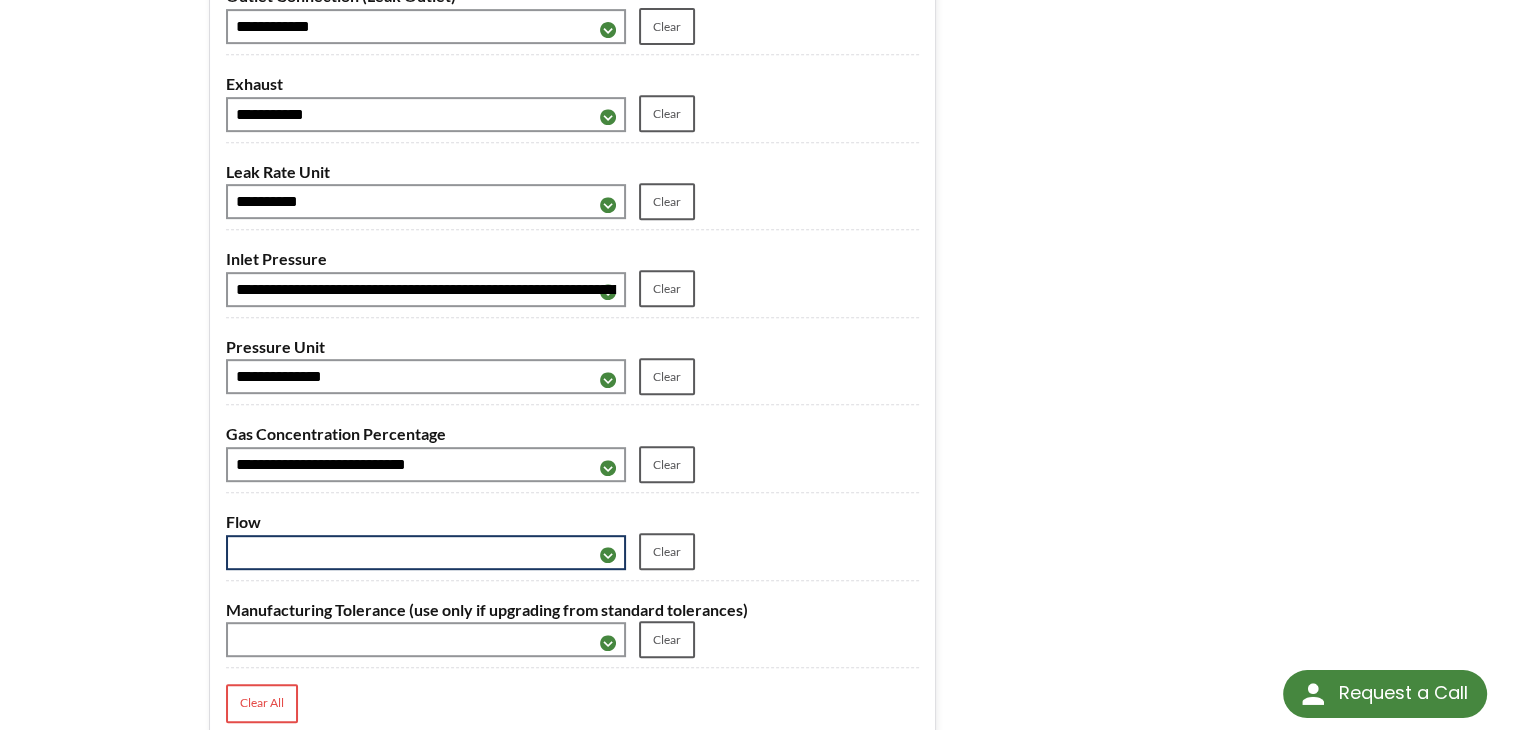 select on "**********" 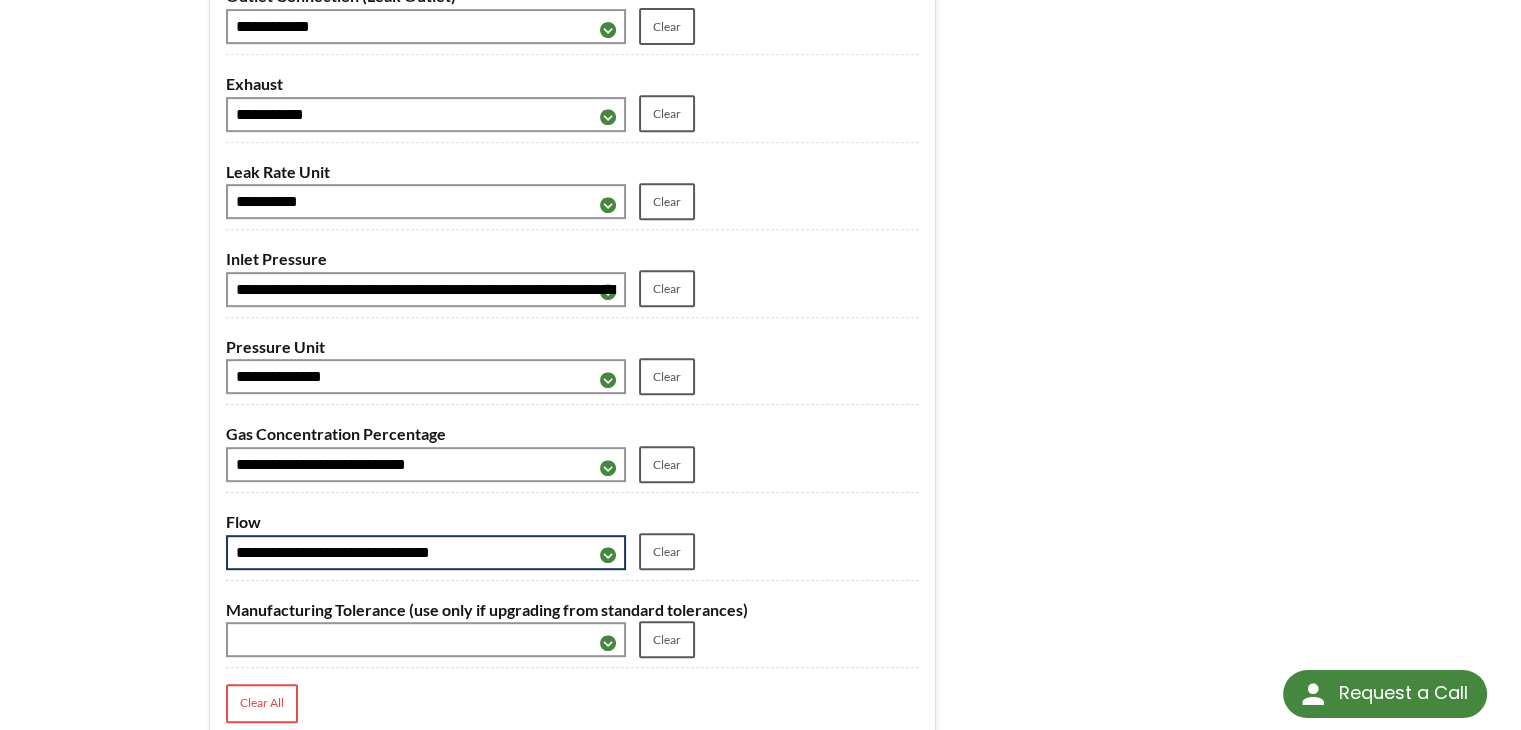 click on "**********" at bounding box center (426, 552) 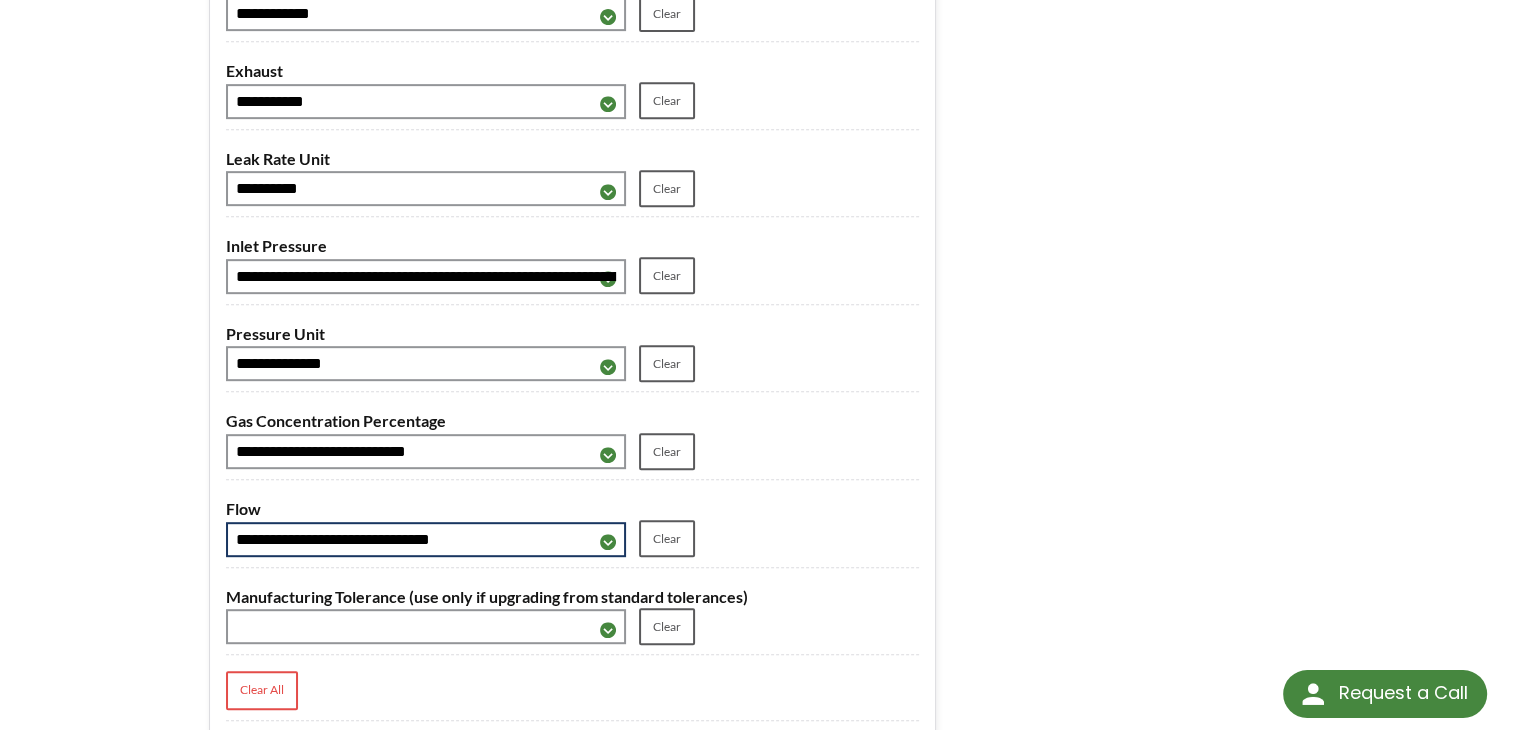 scroll, scrollTop: 1000, scrollLeft: 0, axis: vertical 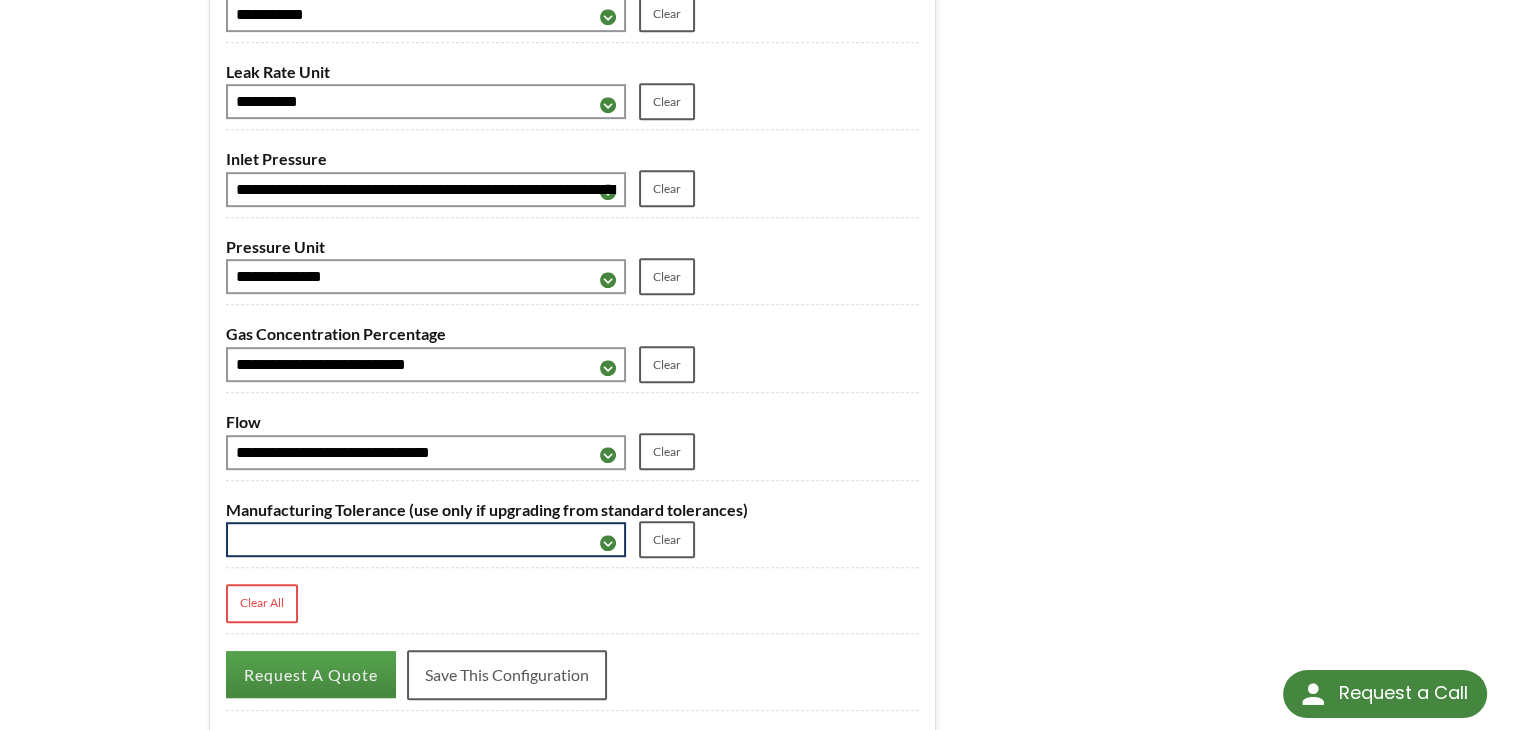 click on "**********" at bounding box center (426, 539) 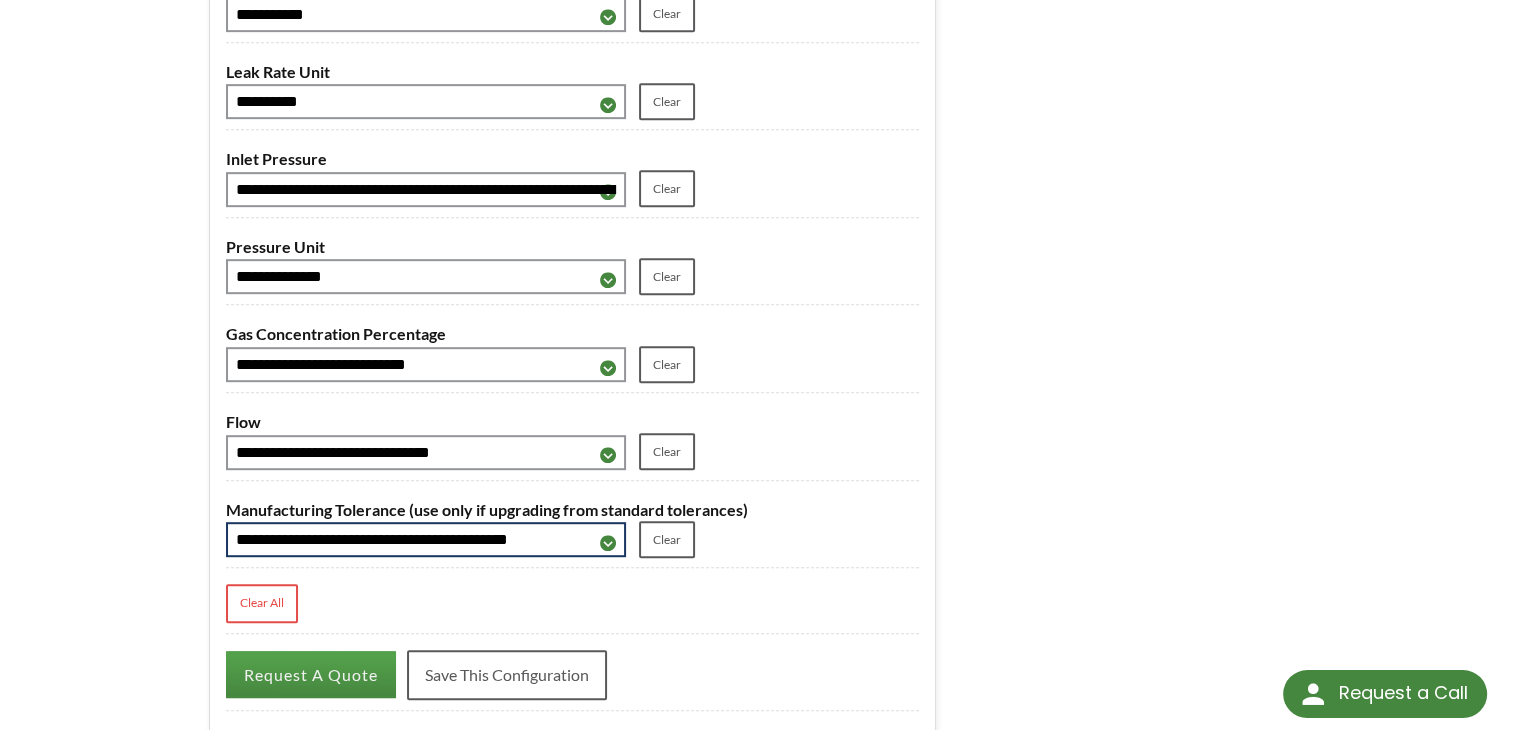 click on "**********" at bounding box center (426, 539) 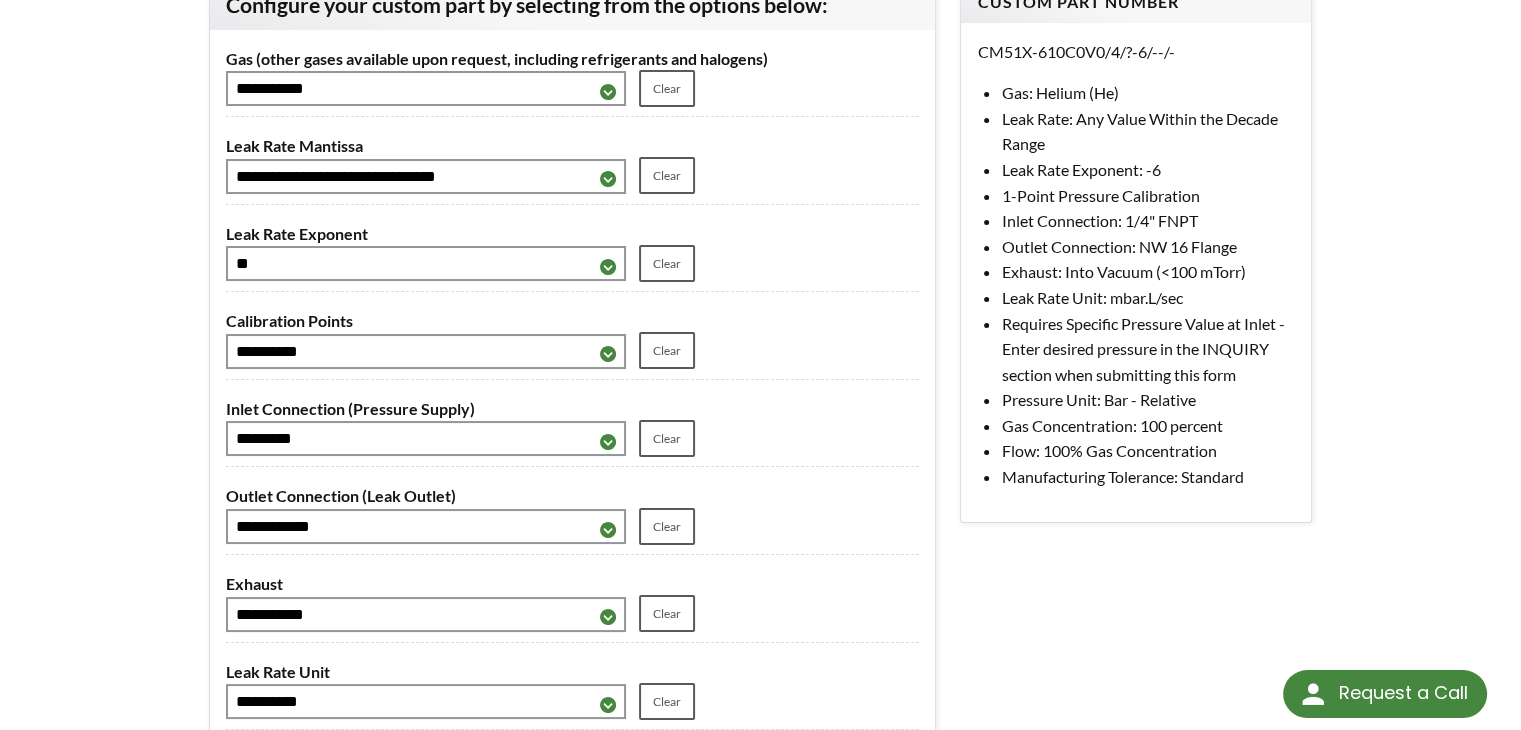 scroll, scrollTop: 0, scrollLeft: 0, axis: both 